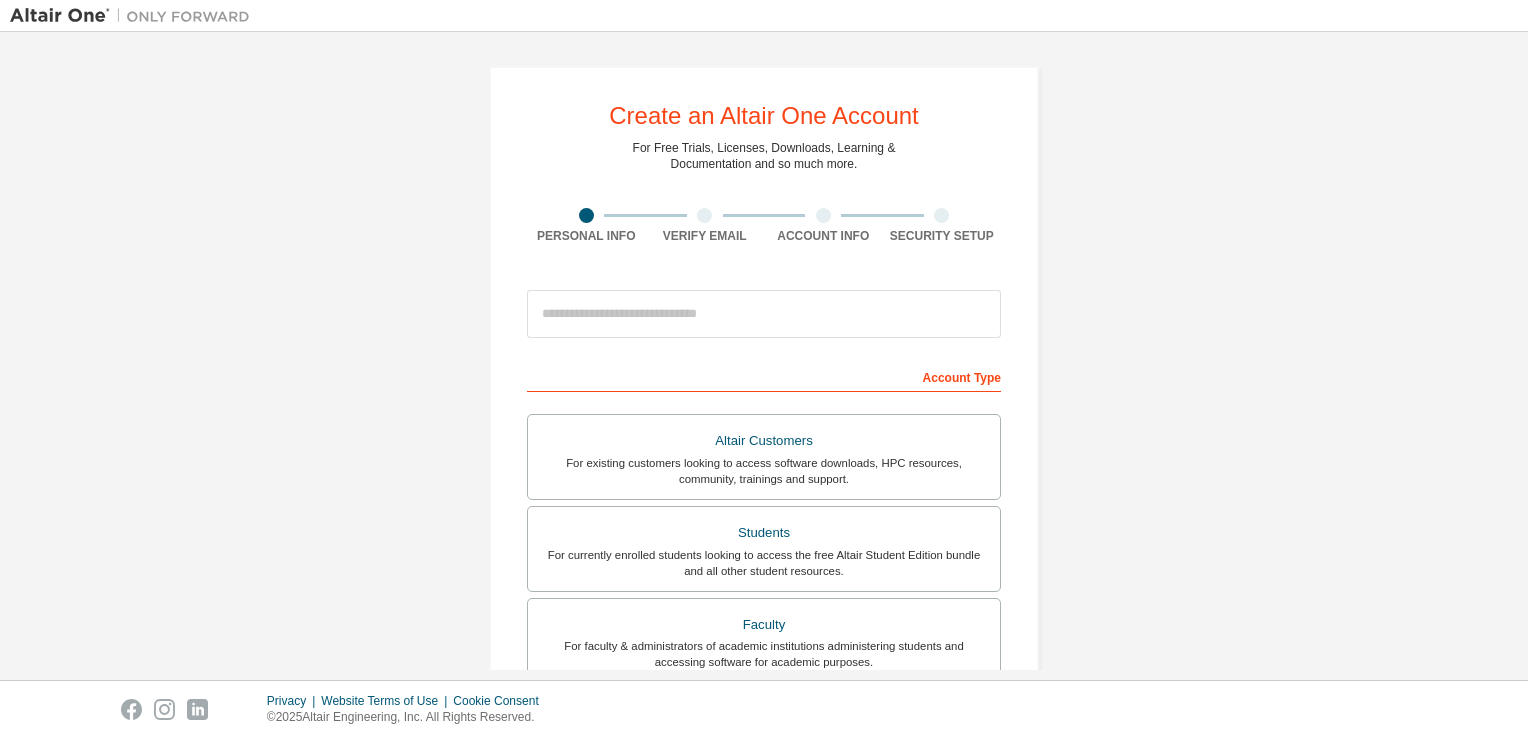 scroll, scrollTop: 0, scrollLeft: 0, axis: both 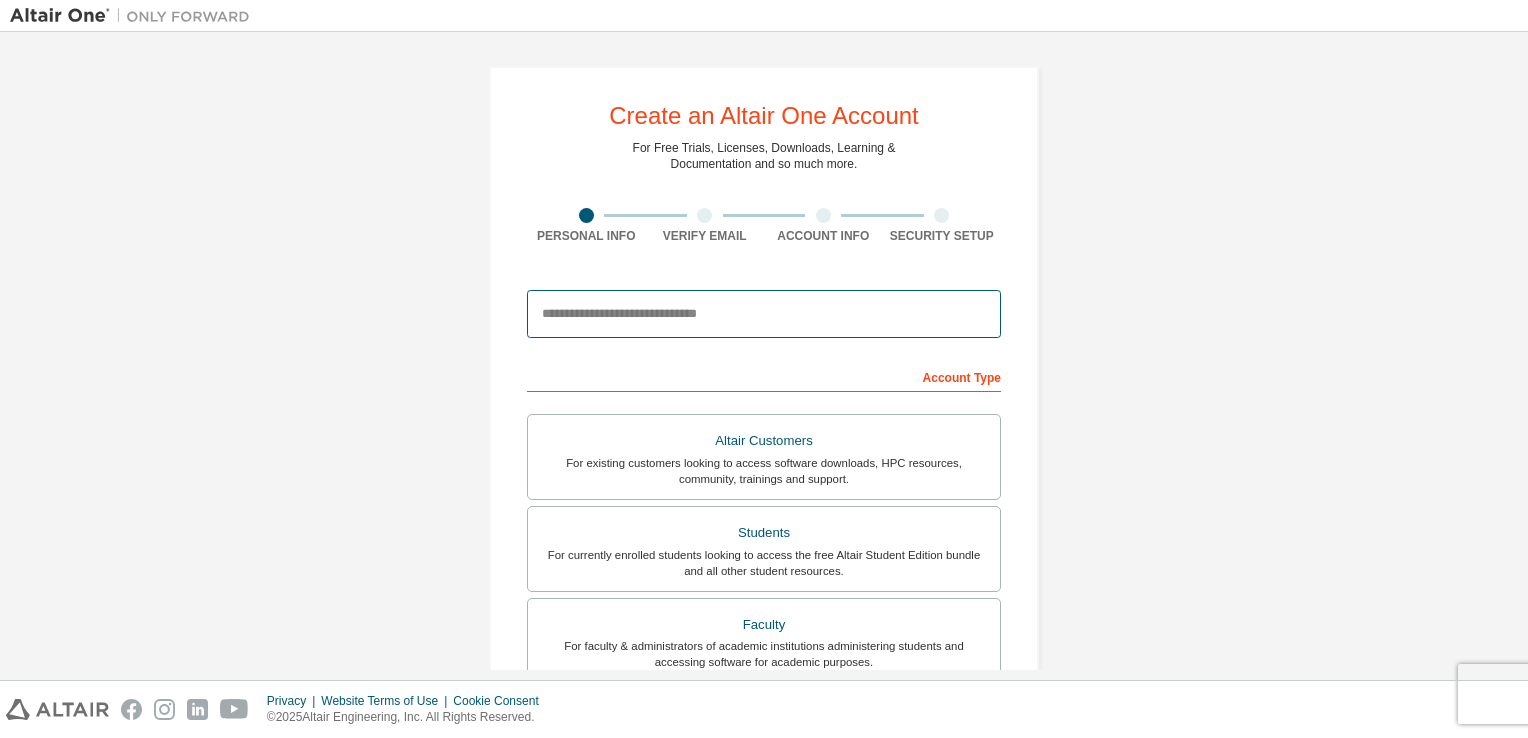 click at bounding box center [764, 314] 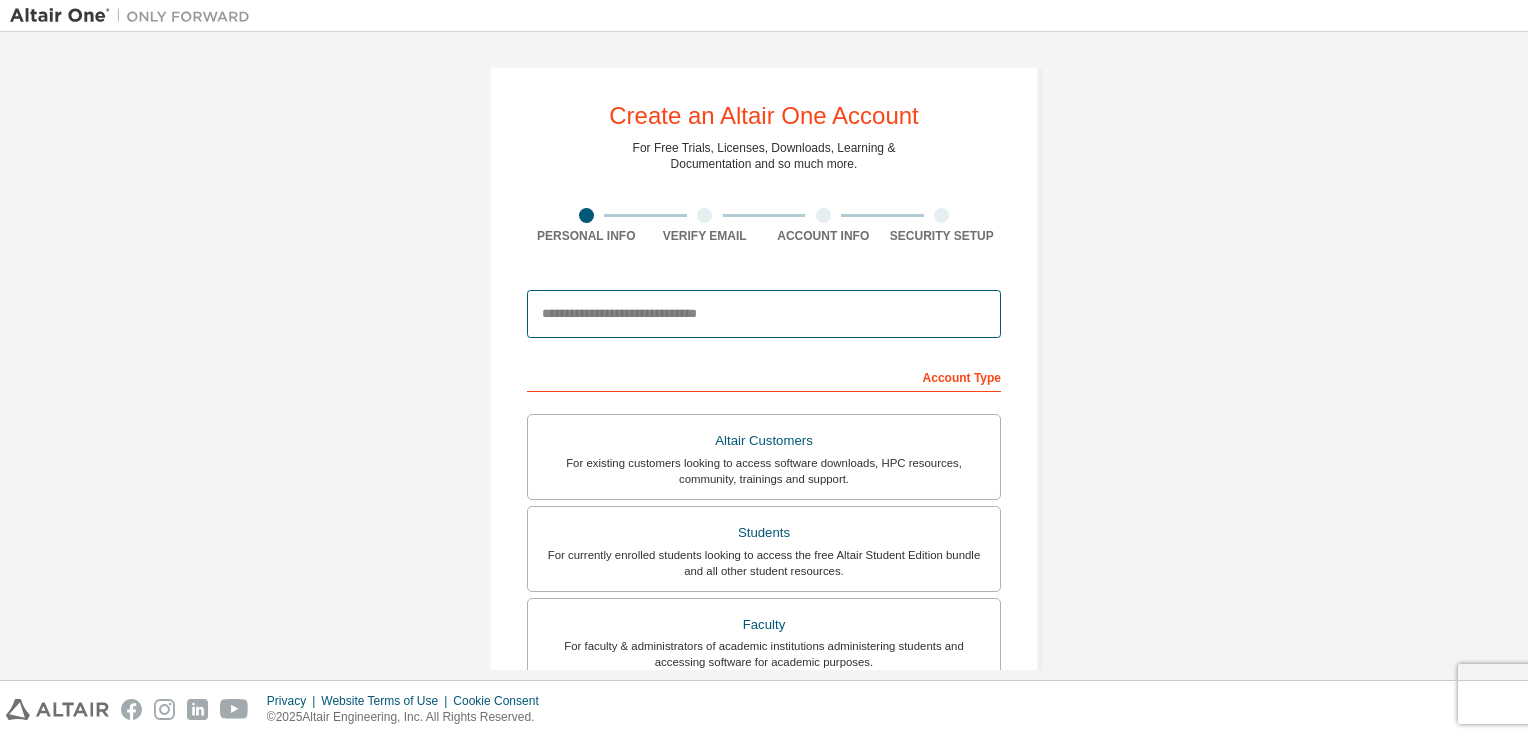 type on "**********" 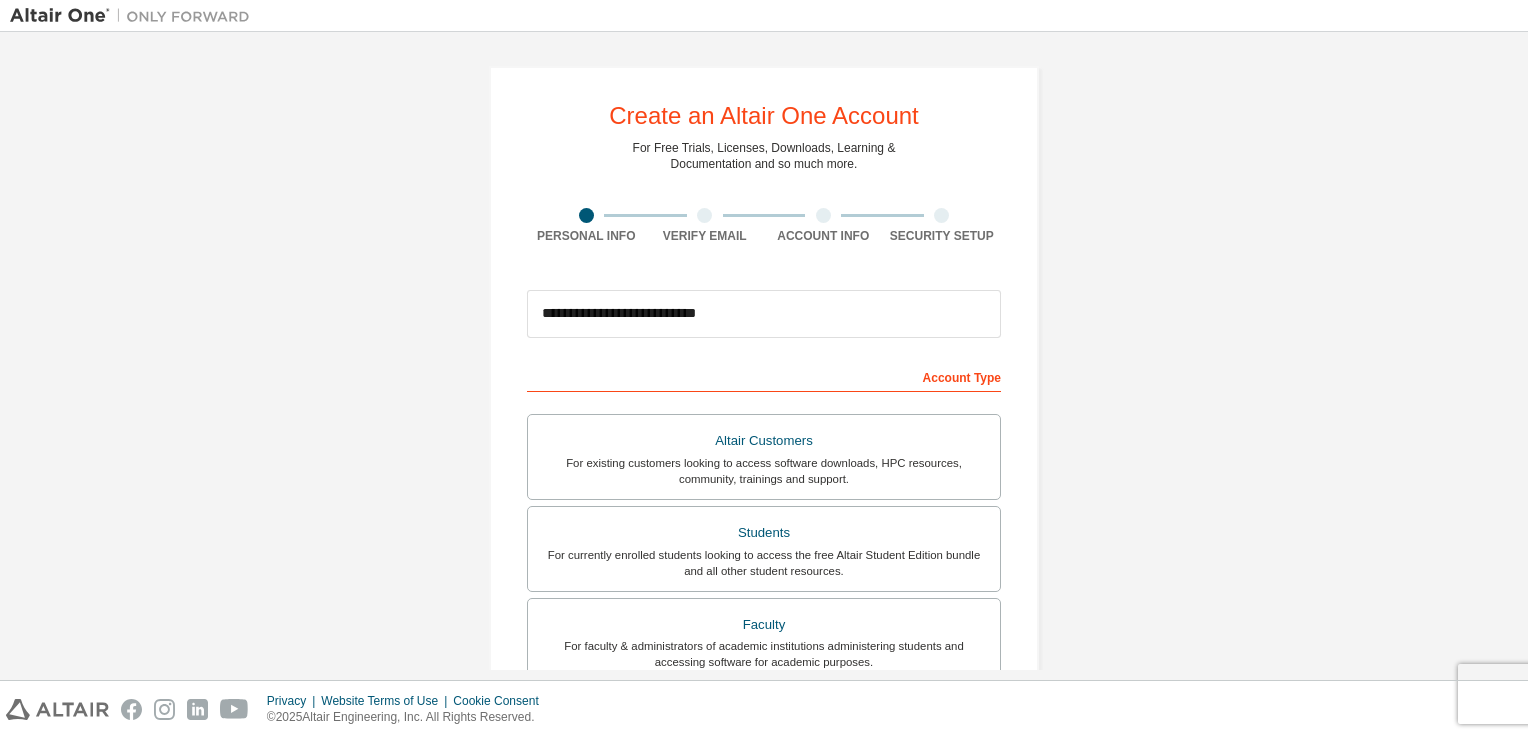 type on "***" 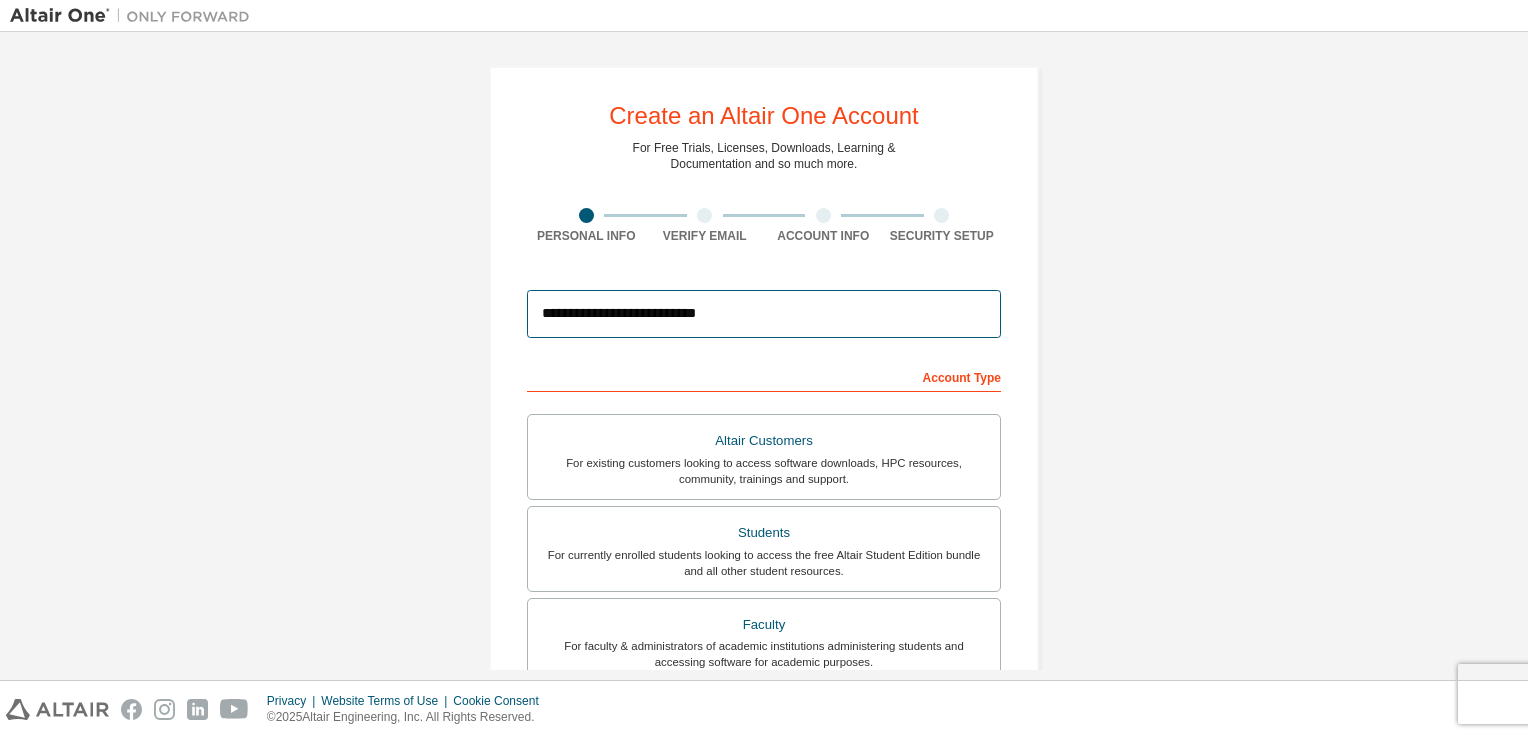 click on "**********" at bounding box center (764, 314) 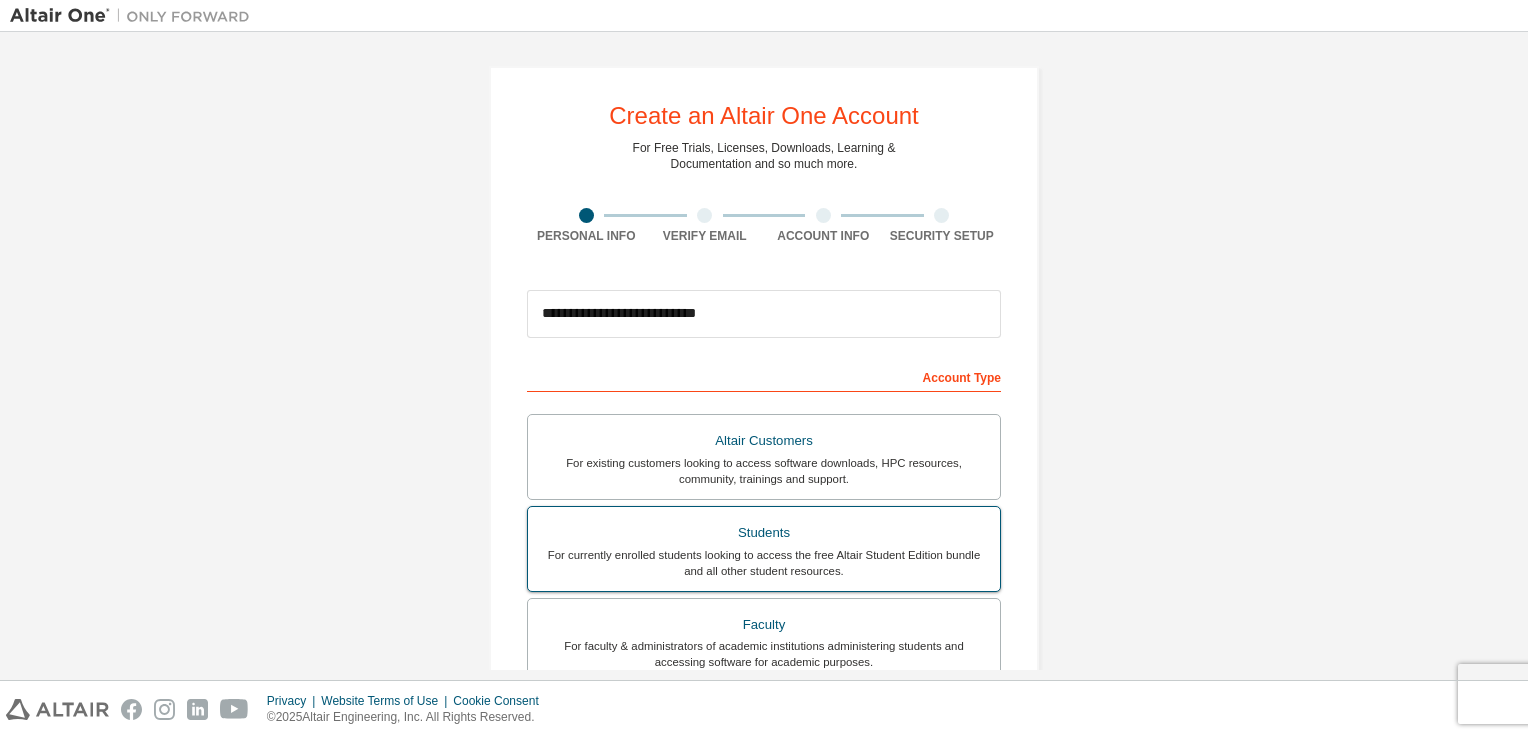 click on "For currently enrolled students looking to access the free Altair Student Edition bundle and all other student resources." at bounding box center [764, 563] 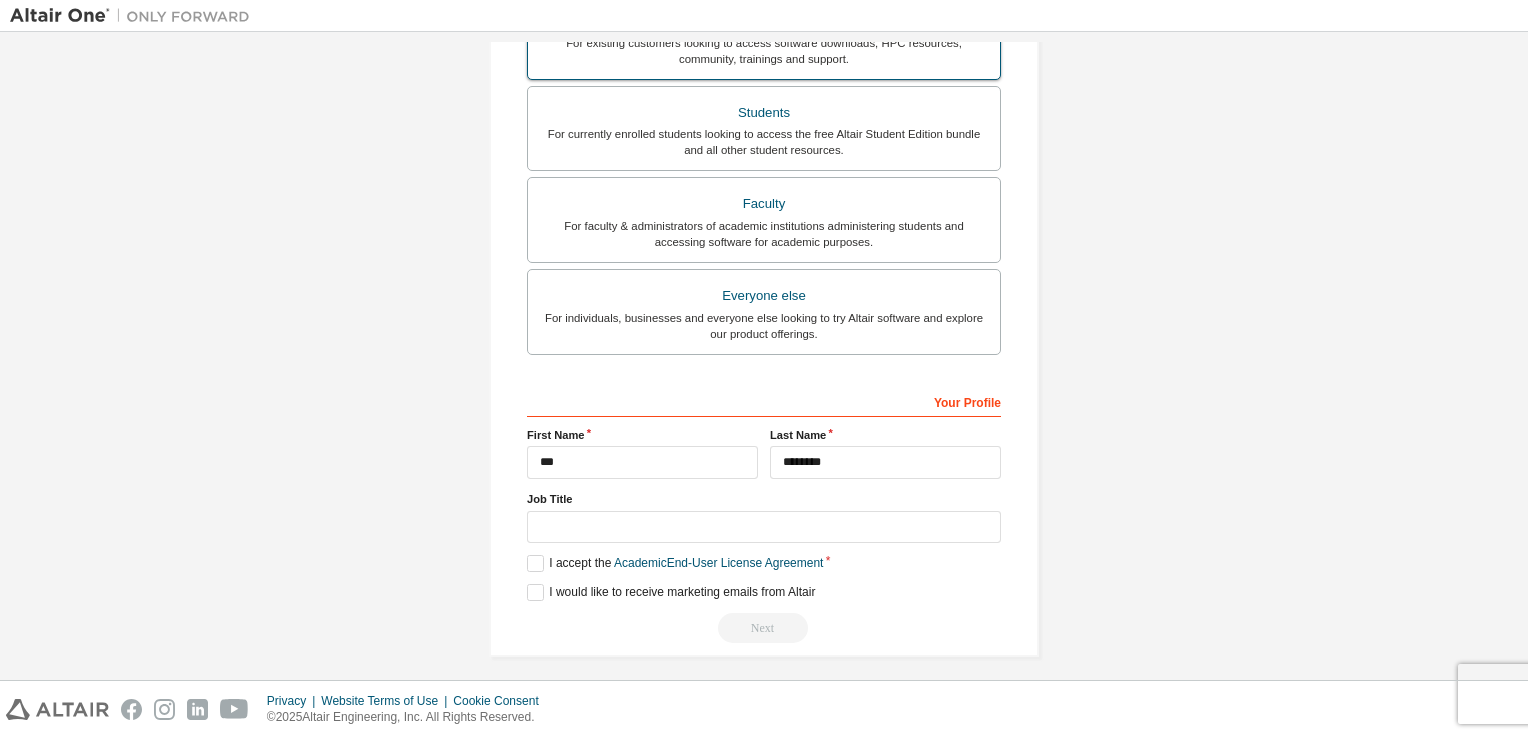 scroll, scrollTop: 495, scrollLeft: 0, axis: vertical 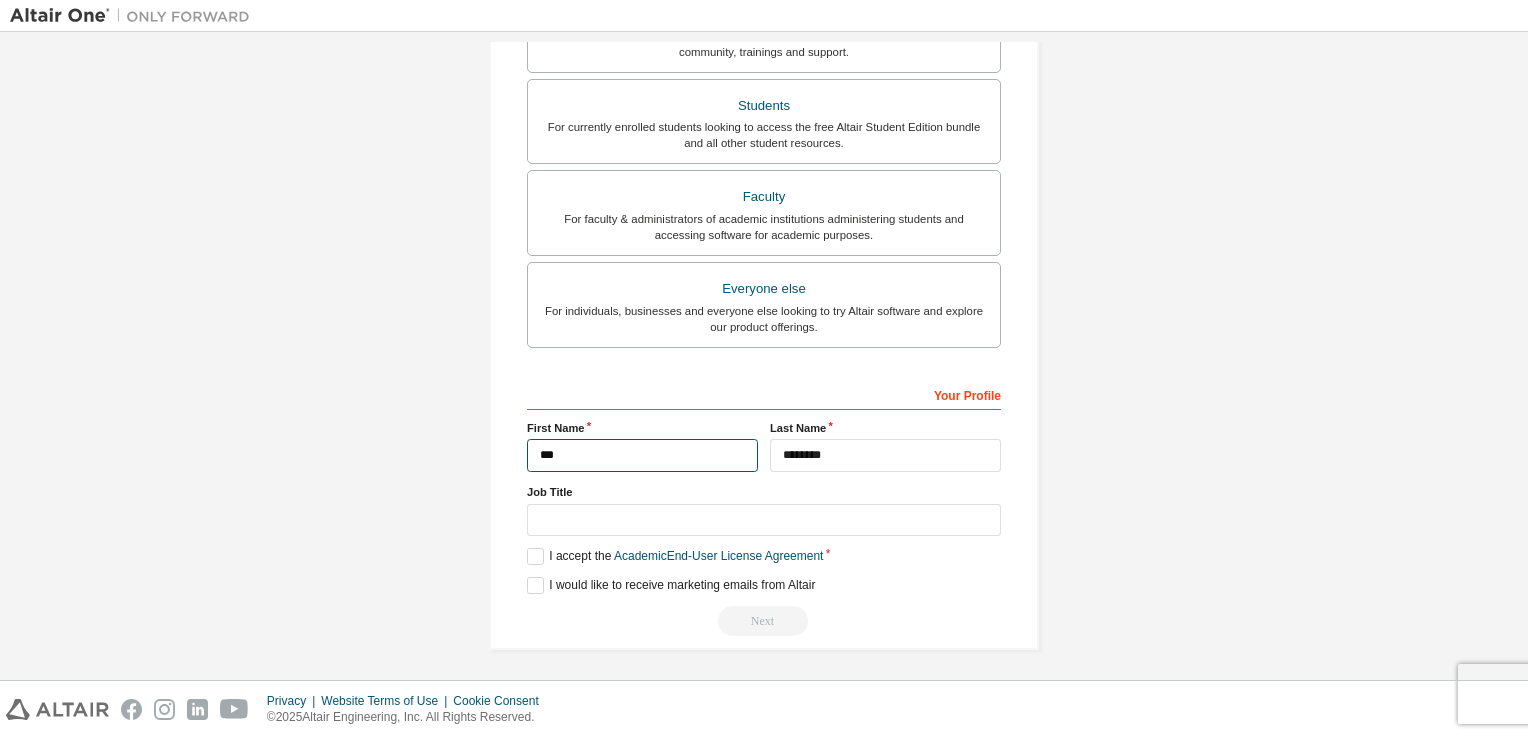click on "***" at bounding box center (642, 455) 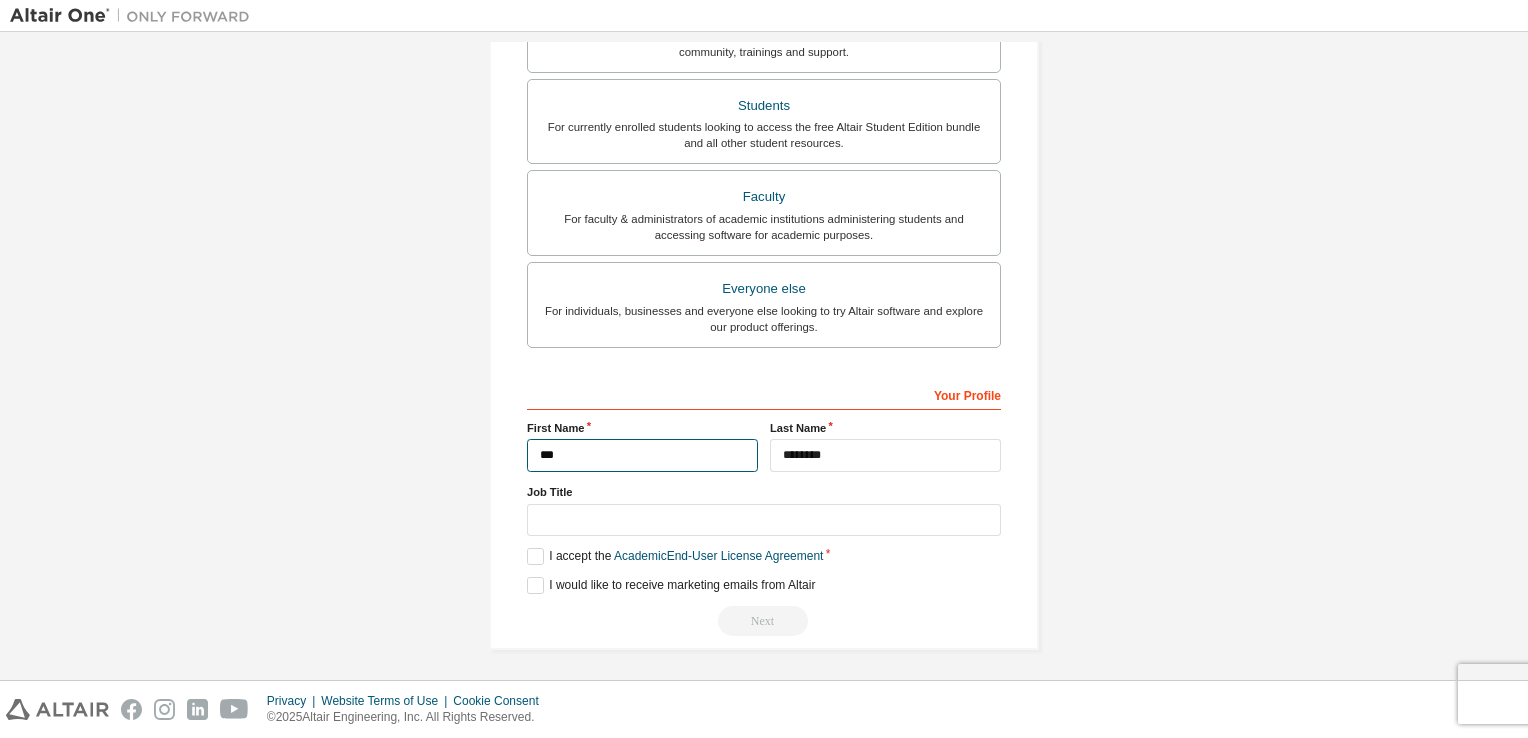 type on "***" 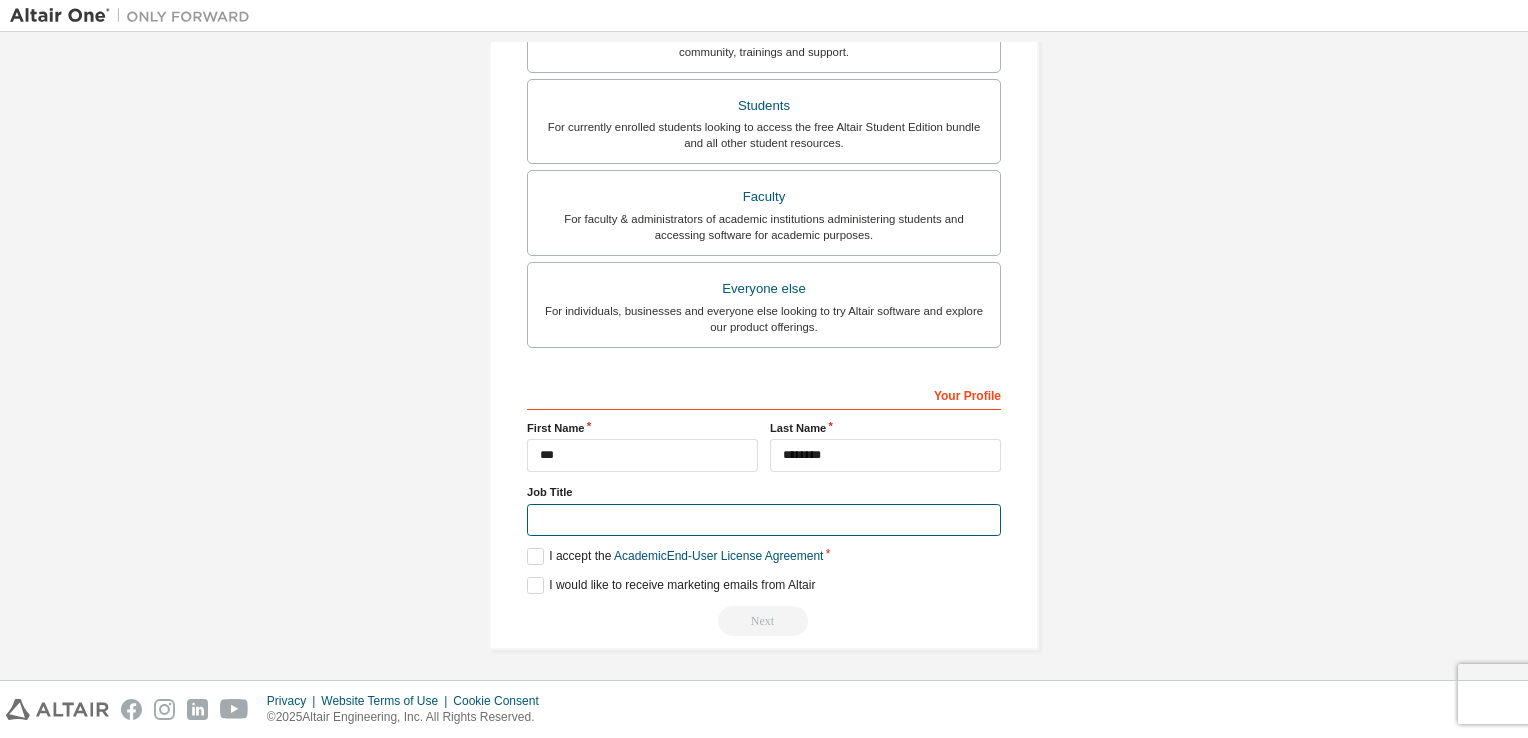 type on "*****" 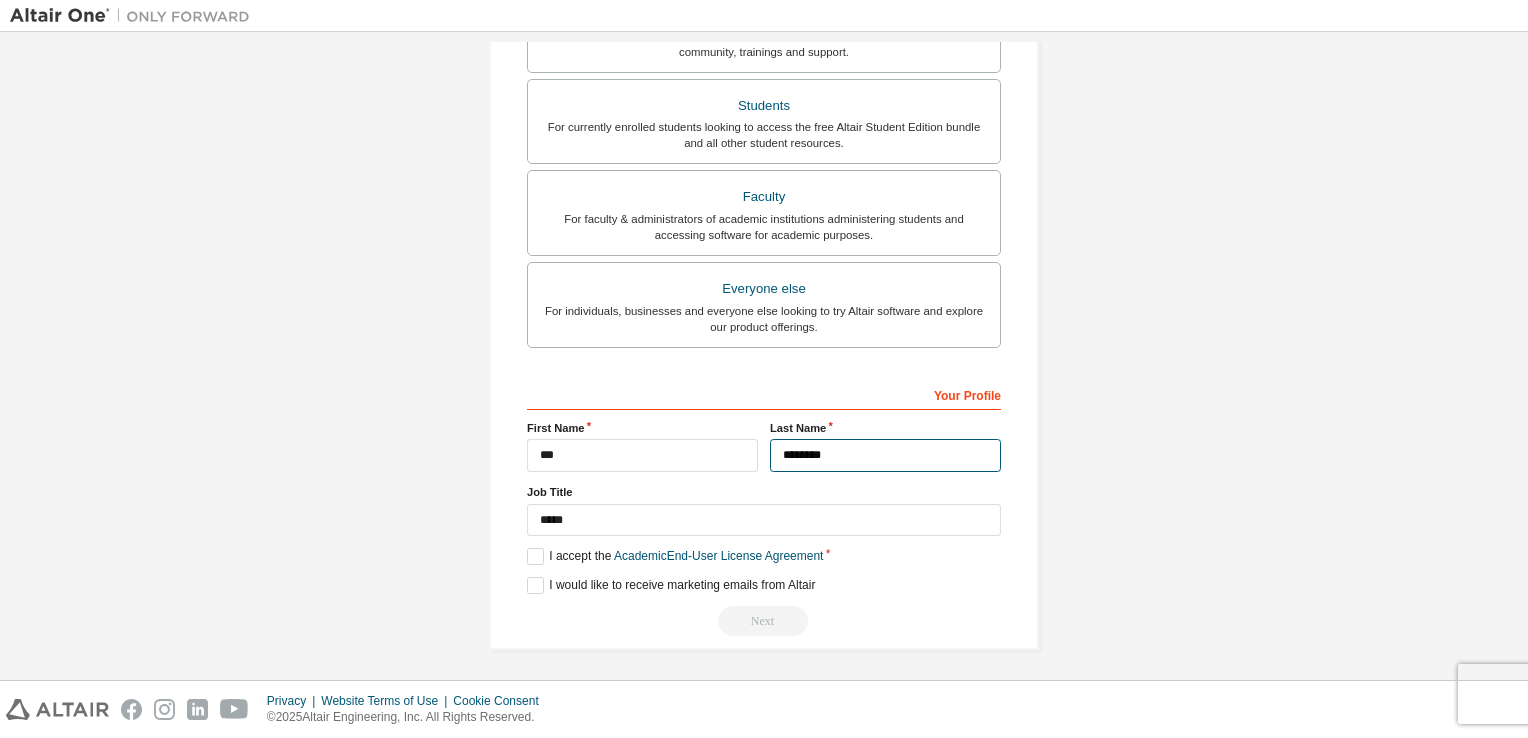 click on "********" at bounding box center [885, 455] 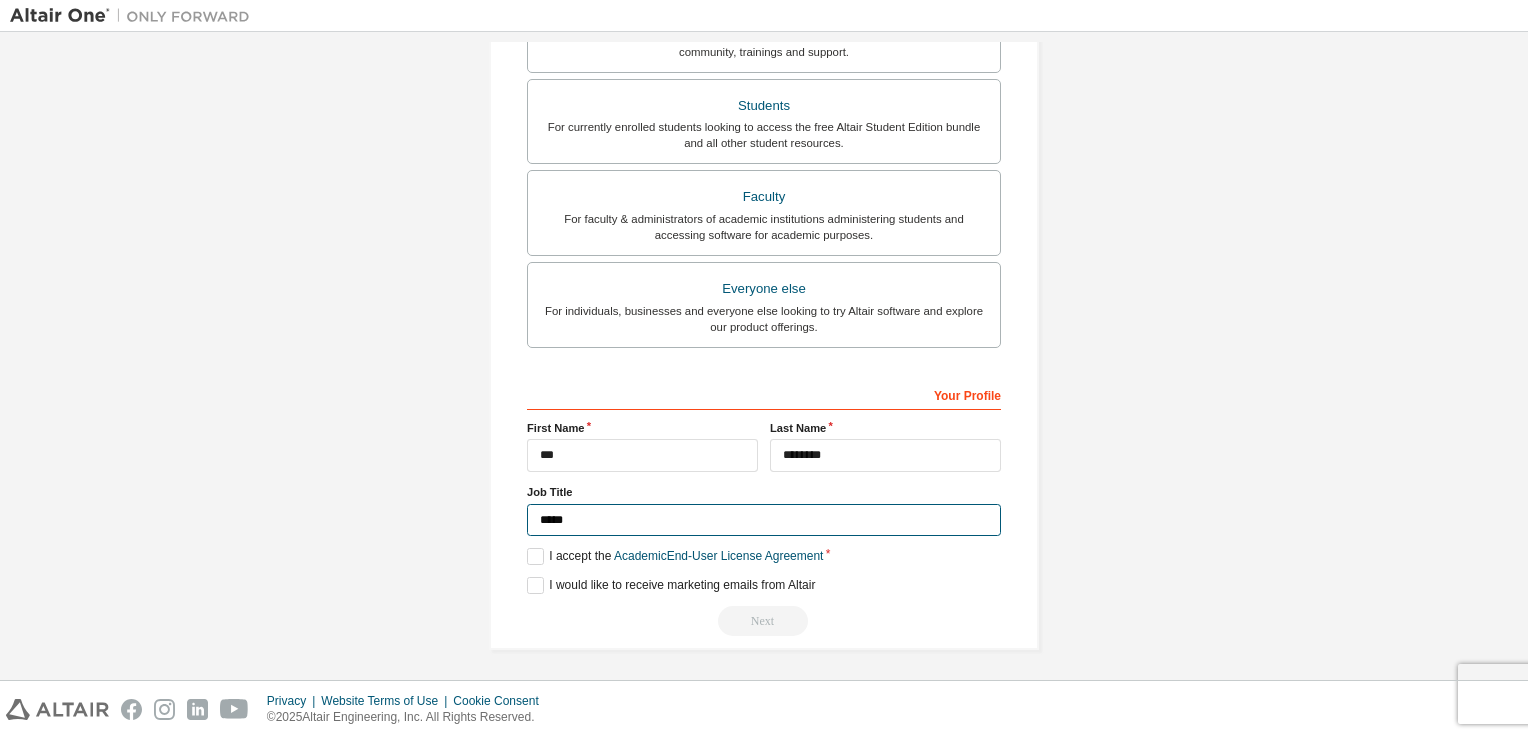 click on "*****" at bounding box center [764, 520] 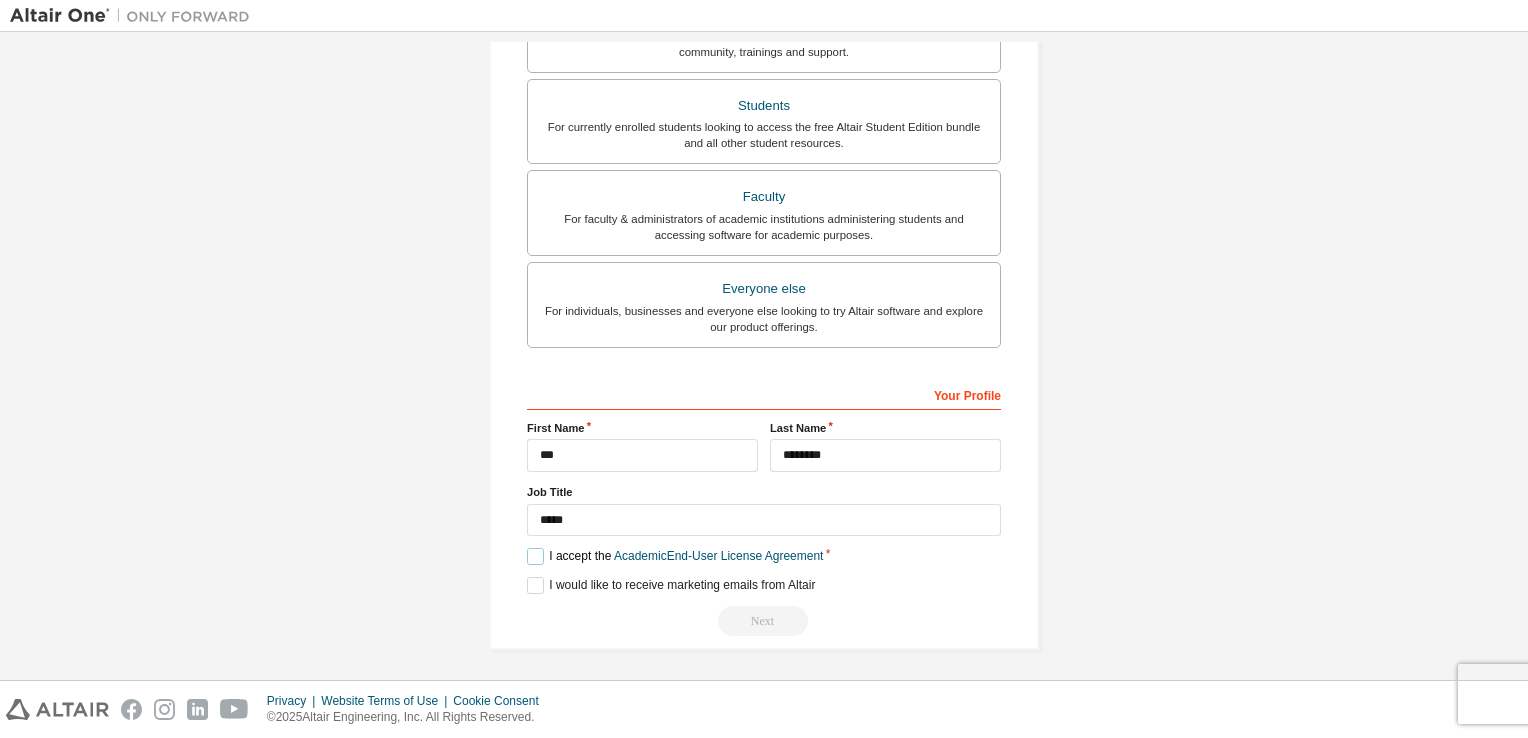 click on "I accept the   Academic   End-User License Agreement" at bounding box center (675, 556) 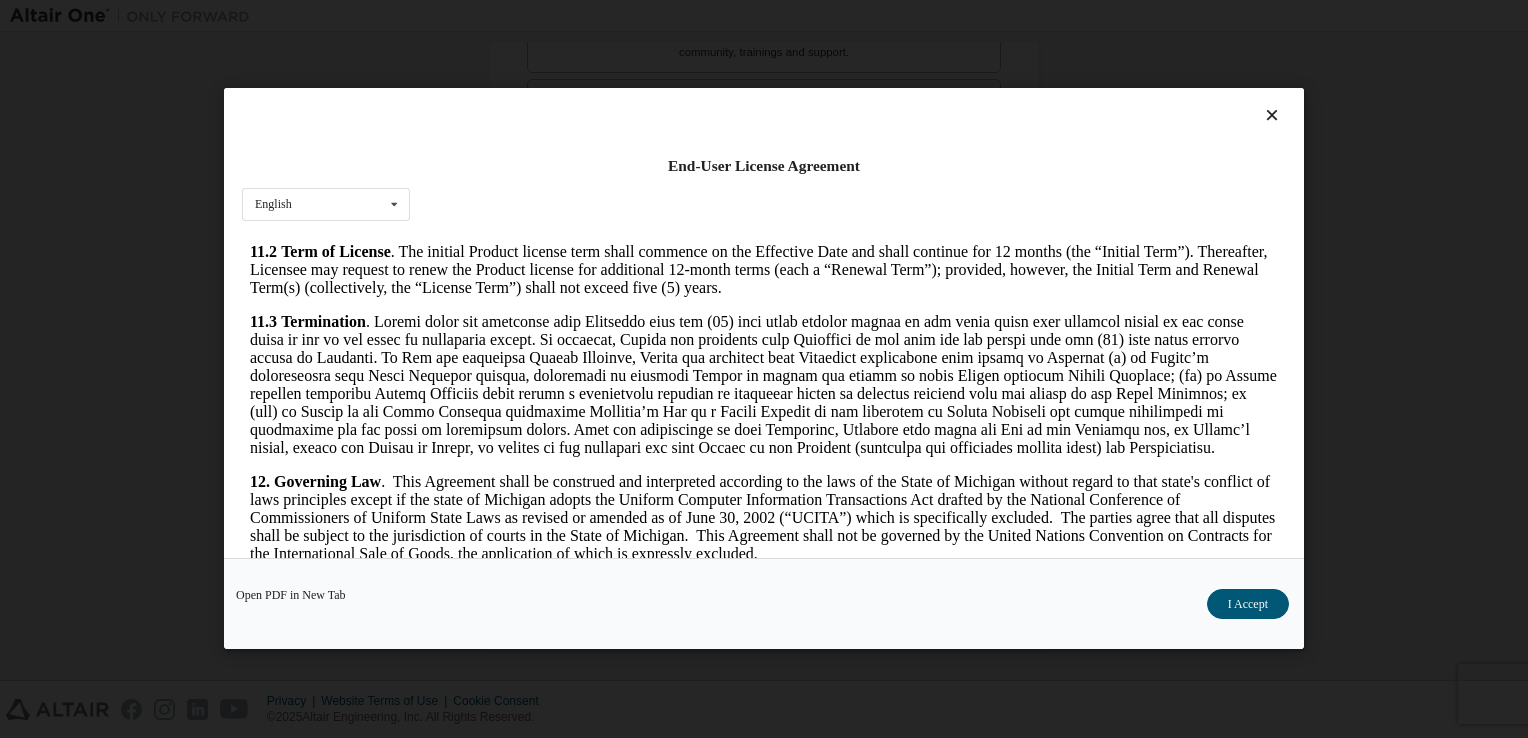 scroll, scrollTop: 3337, scrollLeft: 0, axis: vertical 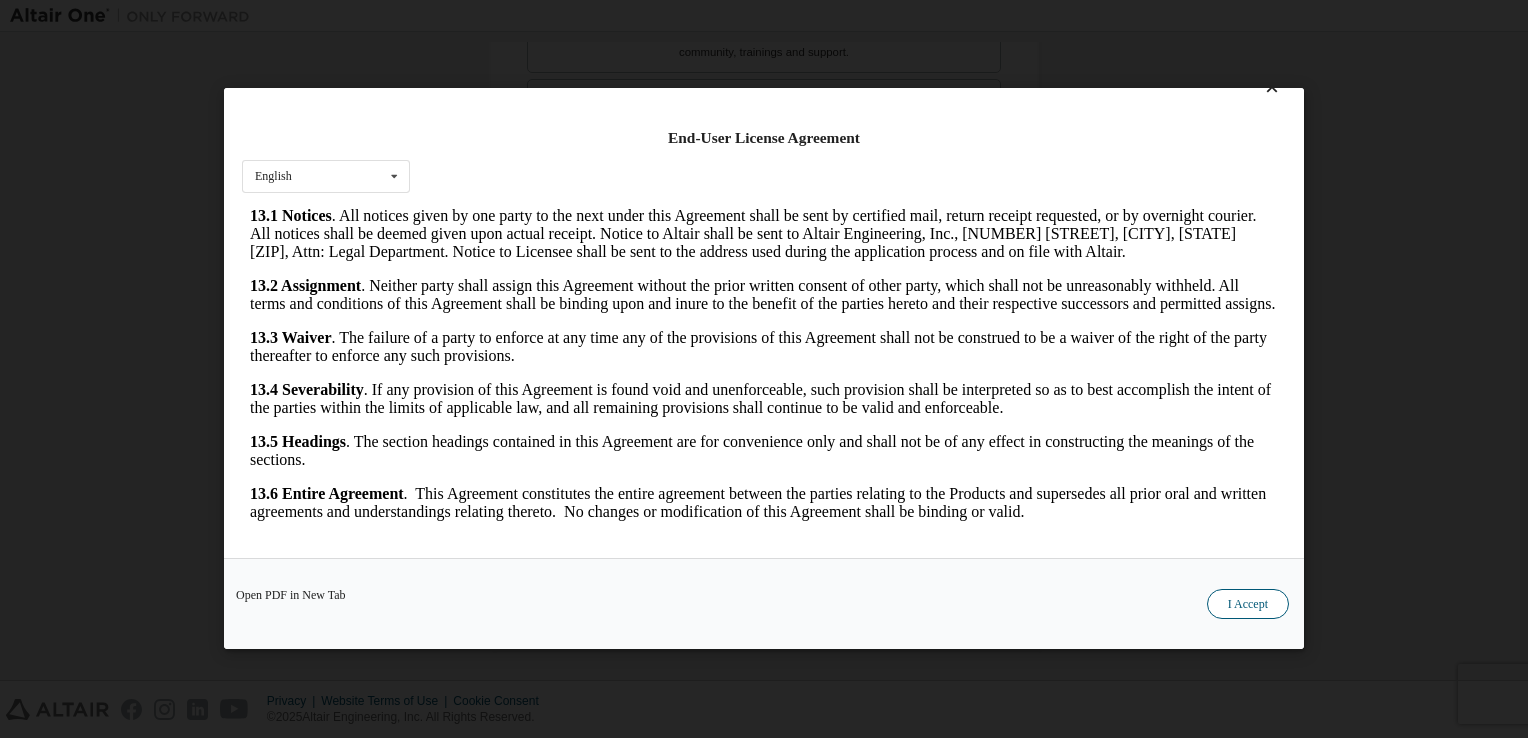 click on "I Accept" at bounding box center [1248, 605] 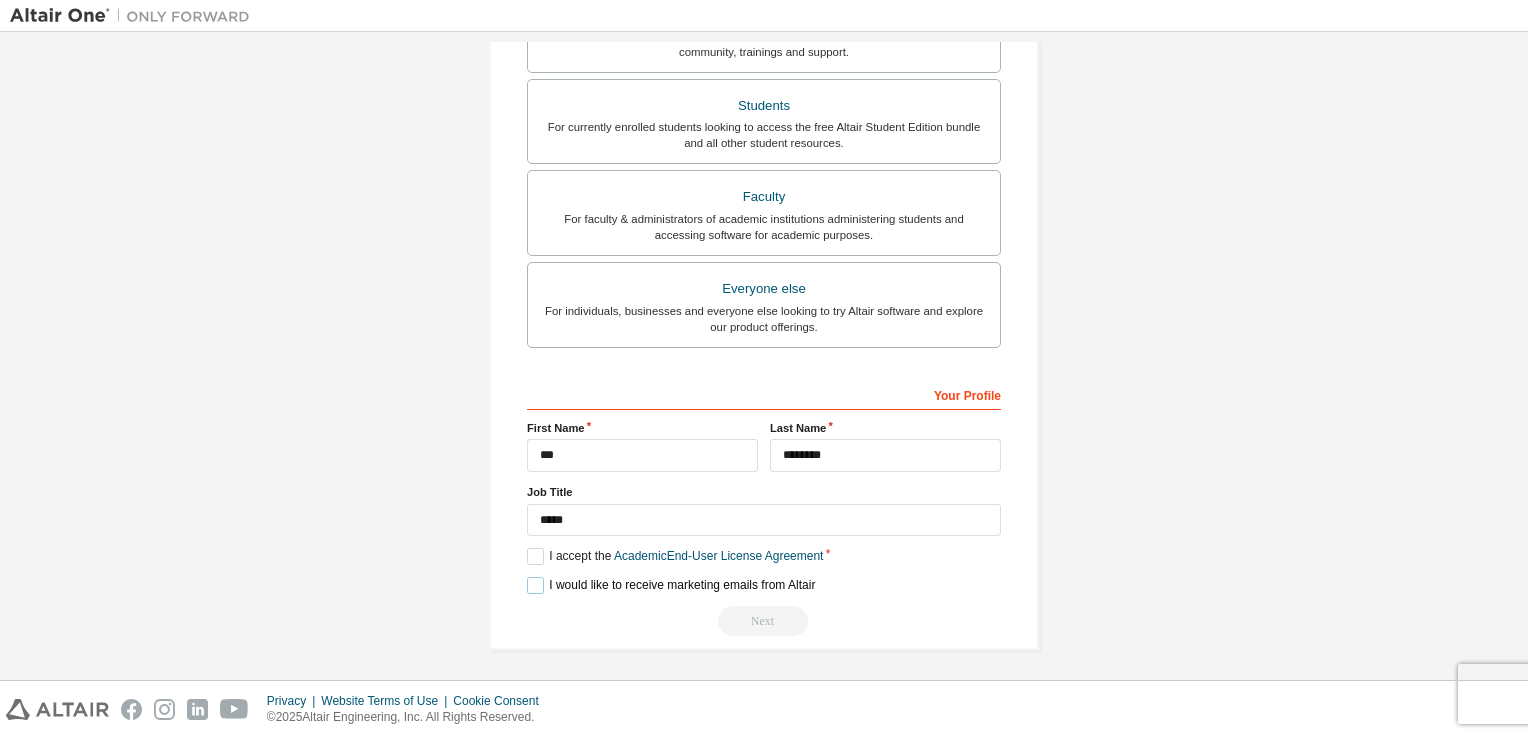 click on "I would like to receive marketing emails from Altair" at bounding box center (671, 585) 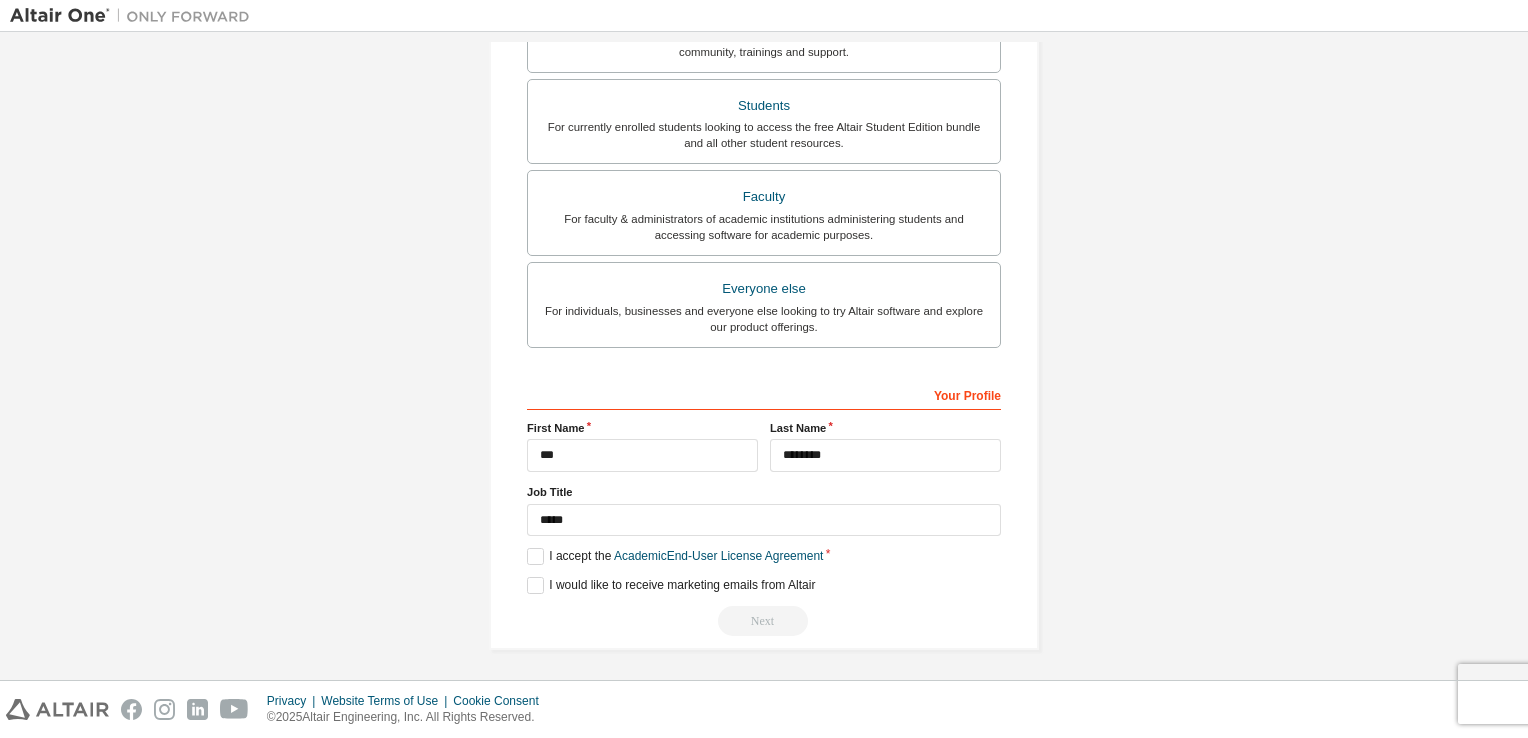 click on "Next" at bounding box center [764, 621] 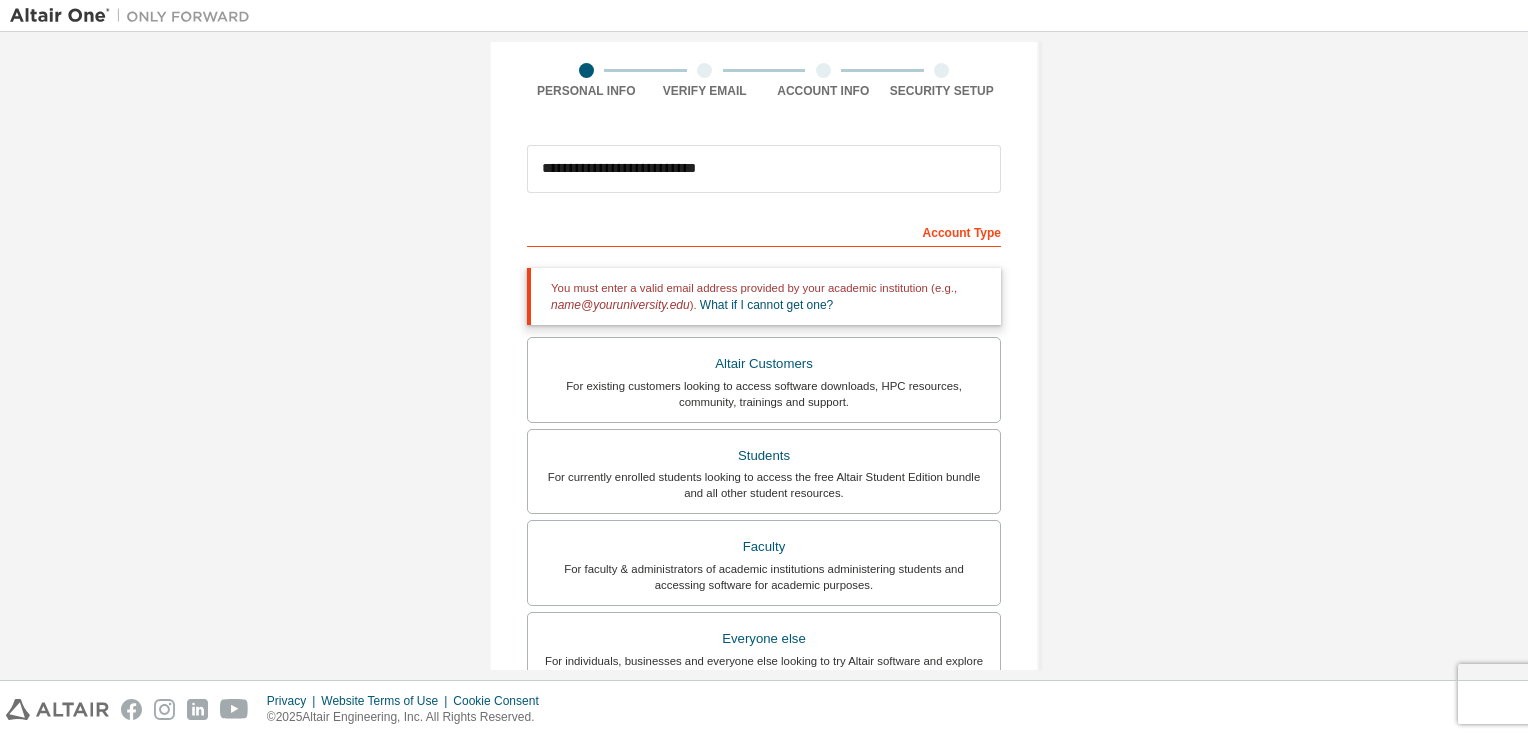 scroll, scrollTop: 142, scrollLeft: 0, axis: vertical 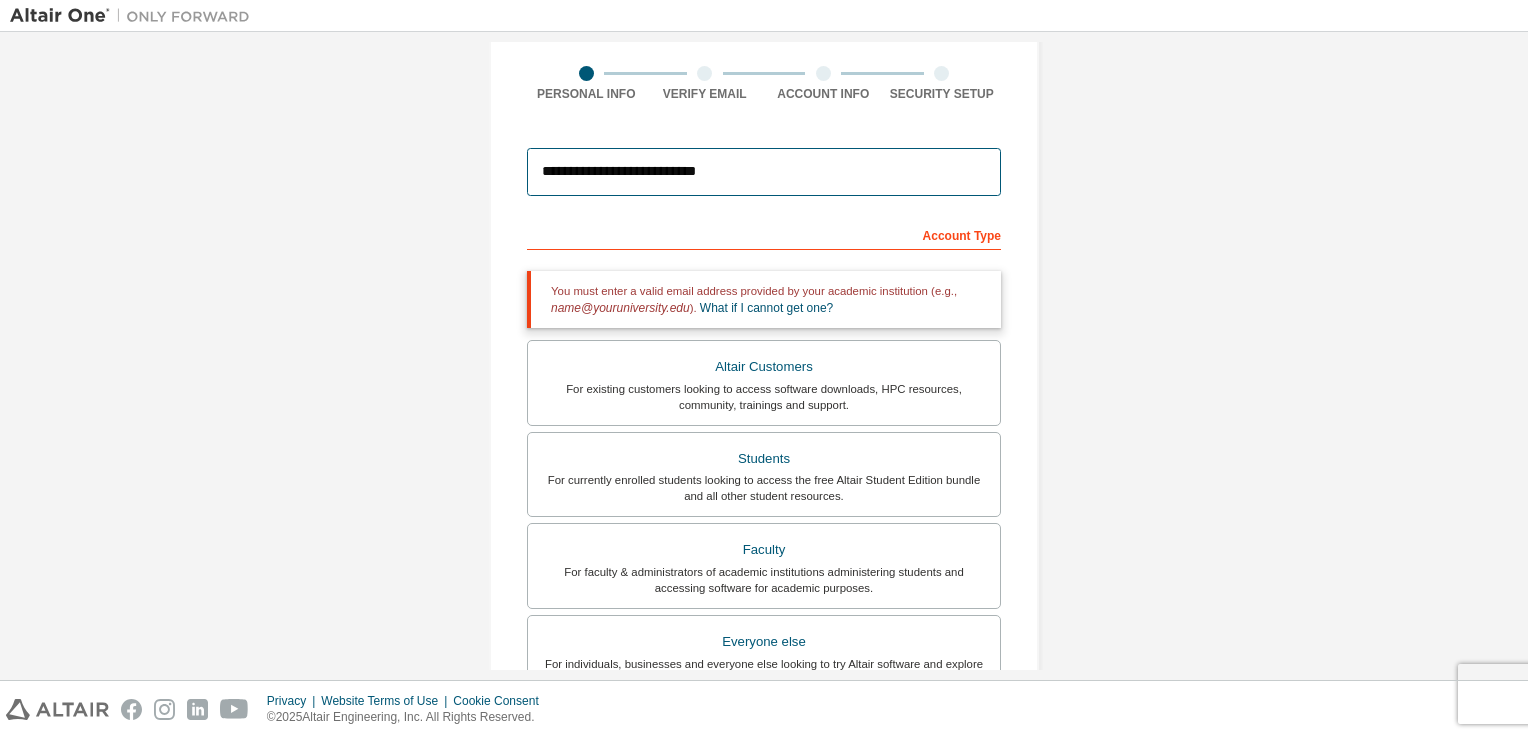click on "**********" at bounding box center [764, 172] 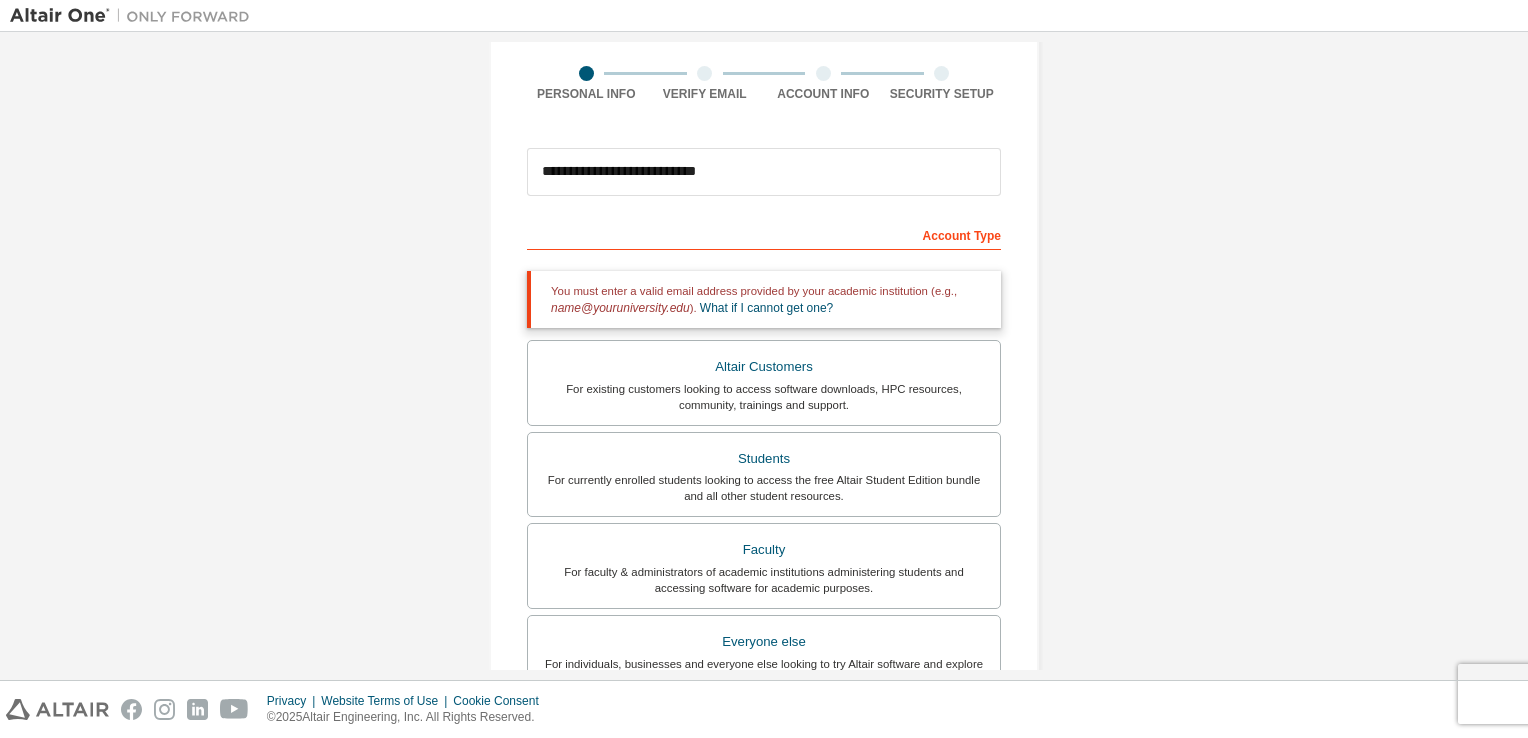 click on "Account Type" at bounding box center [764, 234] 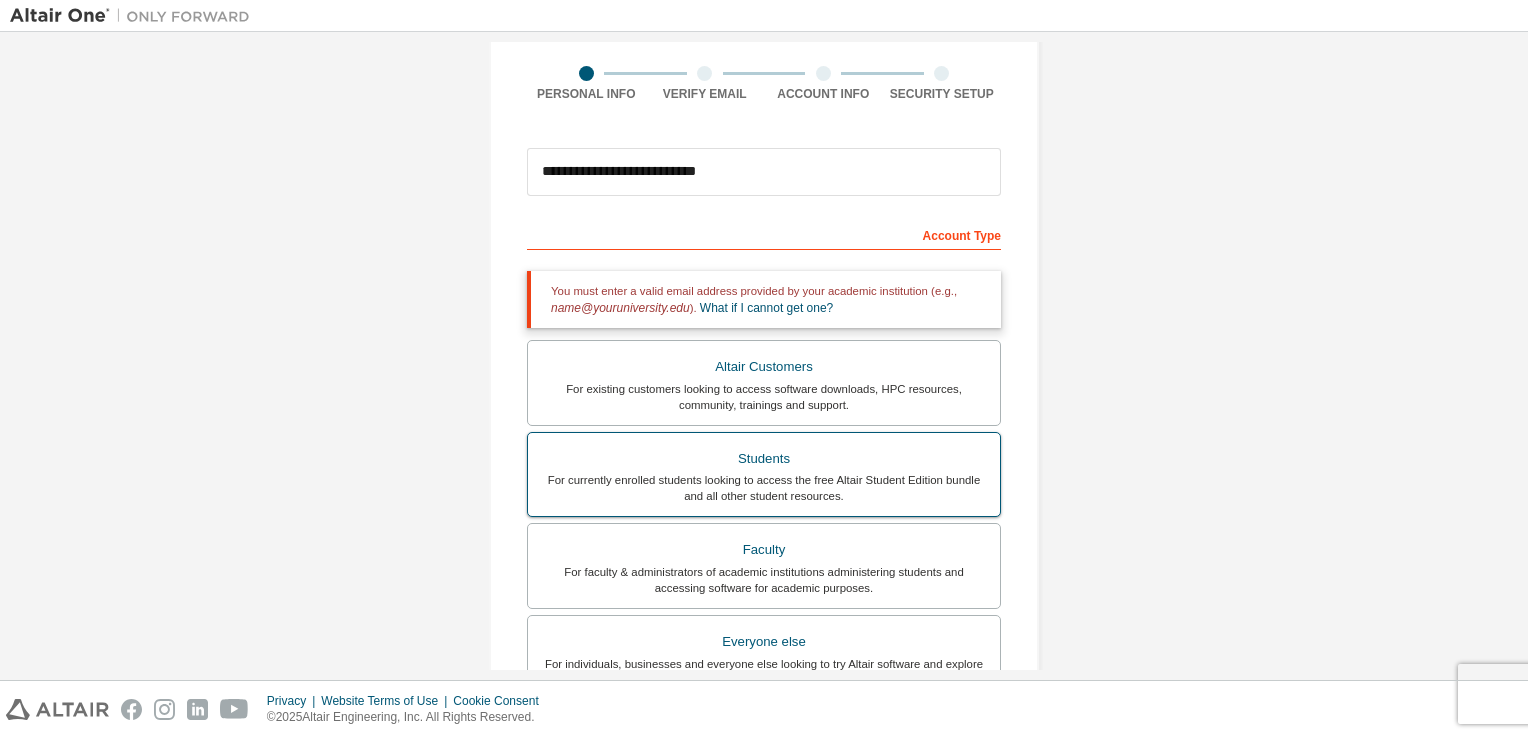 click on "For currently enrolled students looking to access the free Altair Student Edition bundle and all other student resources." at bounding box center (764, 488) 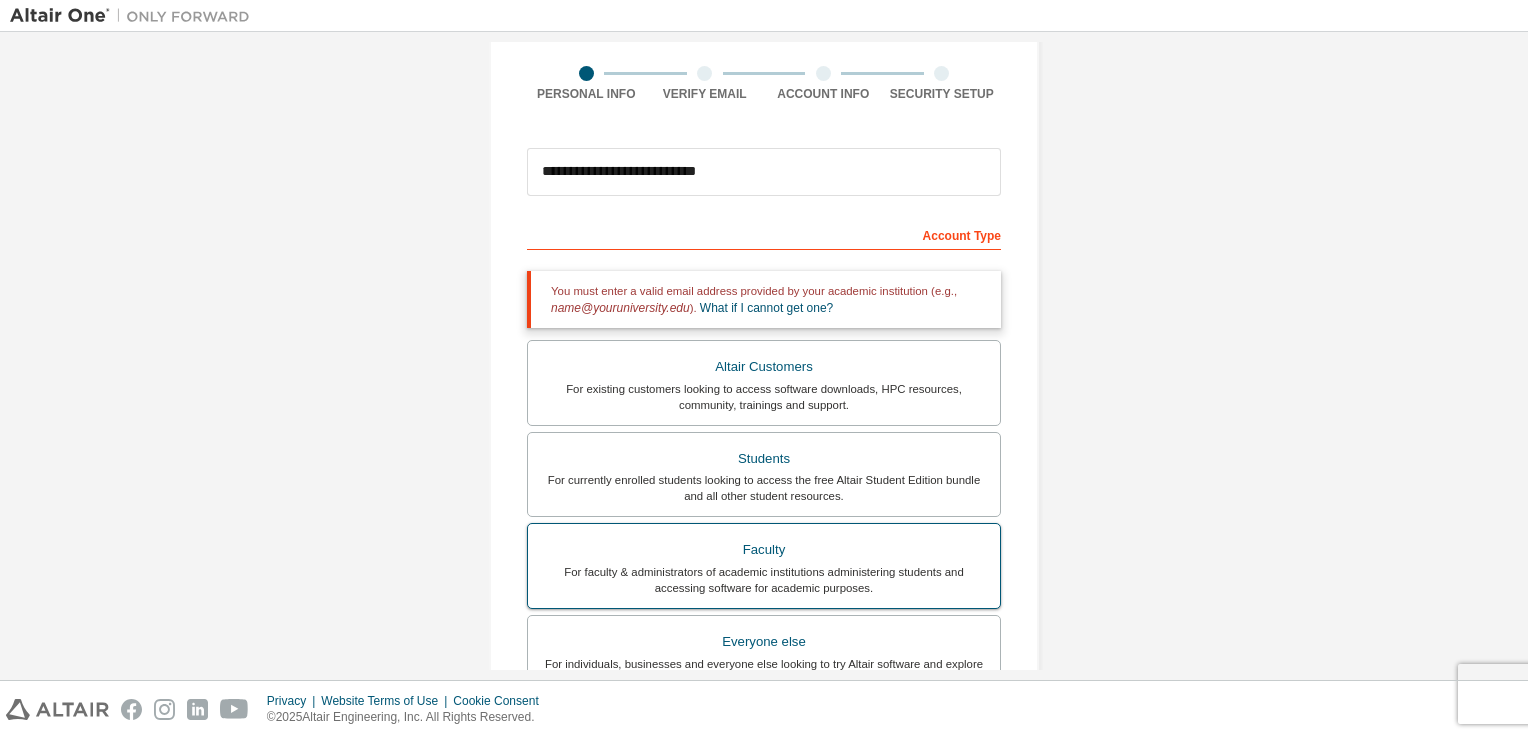 scroll, scrollTop: 227, scrollLeft: 0, axis: vertical 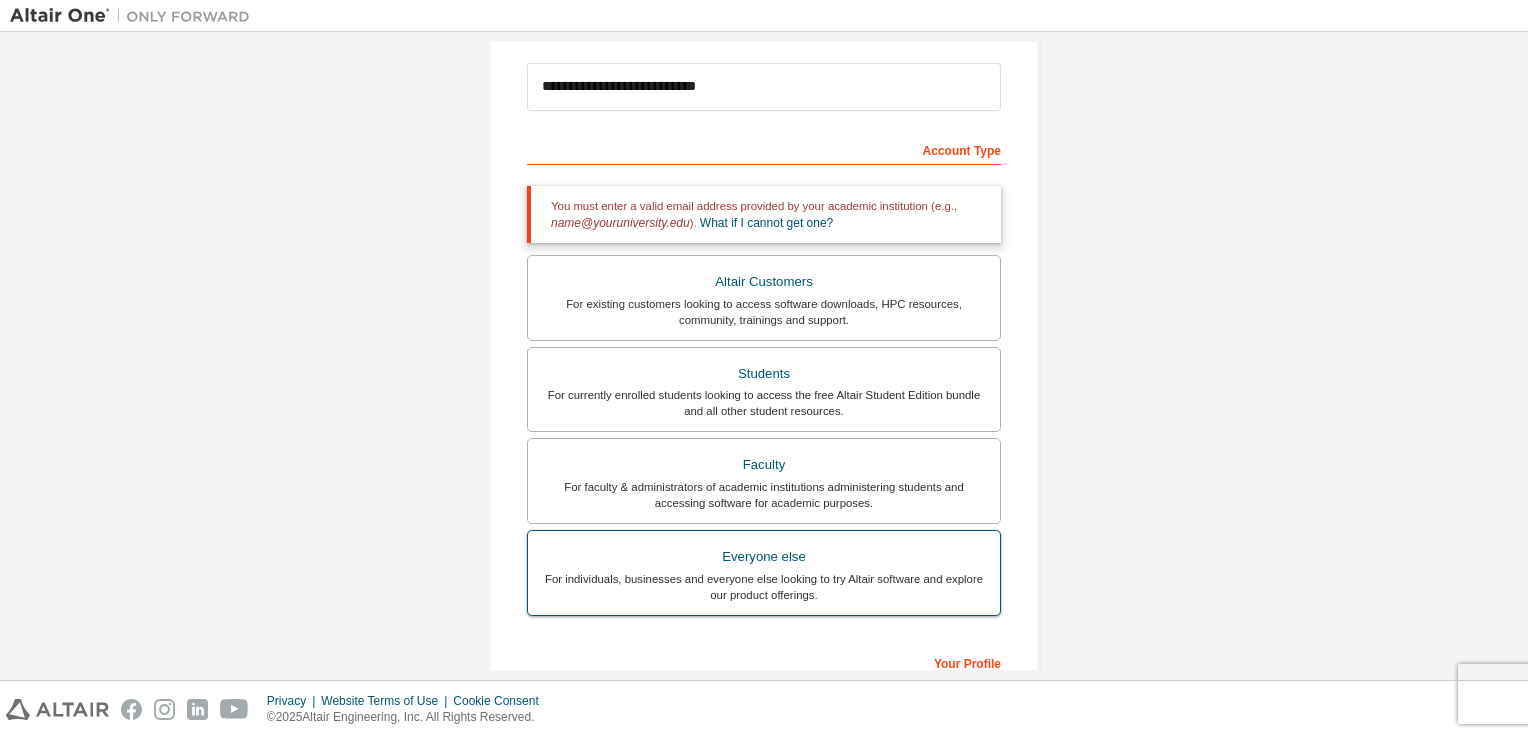 click on "For individuals, businesses and everyone else looking to try Altair software and explore our product offerings." at bounding box center [764, 587] 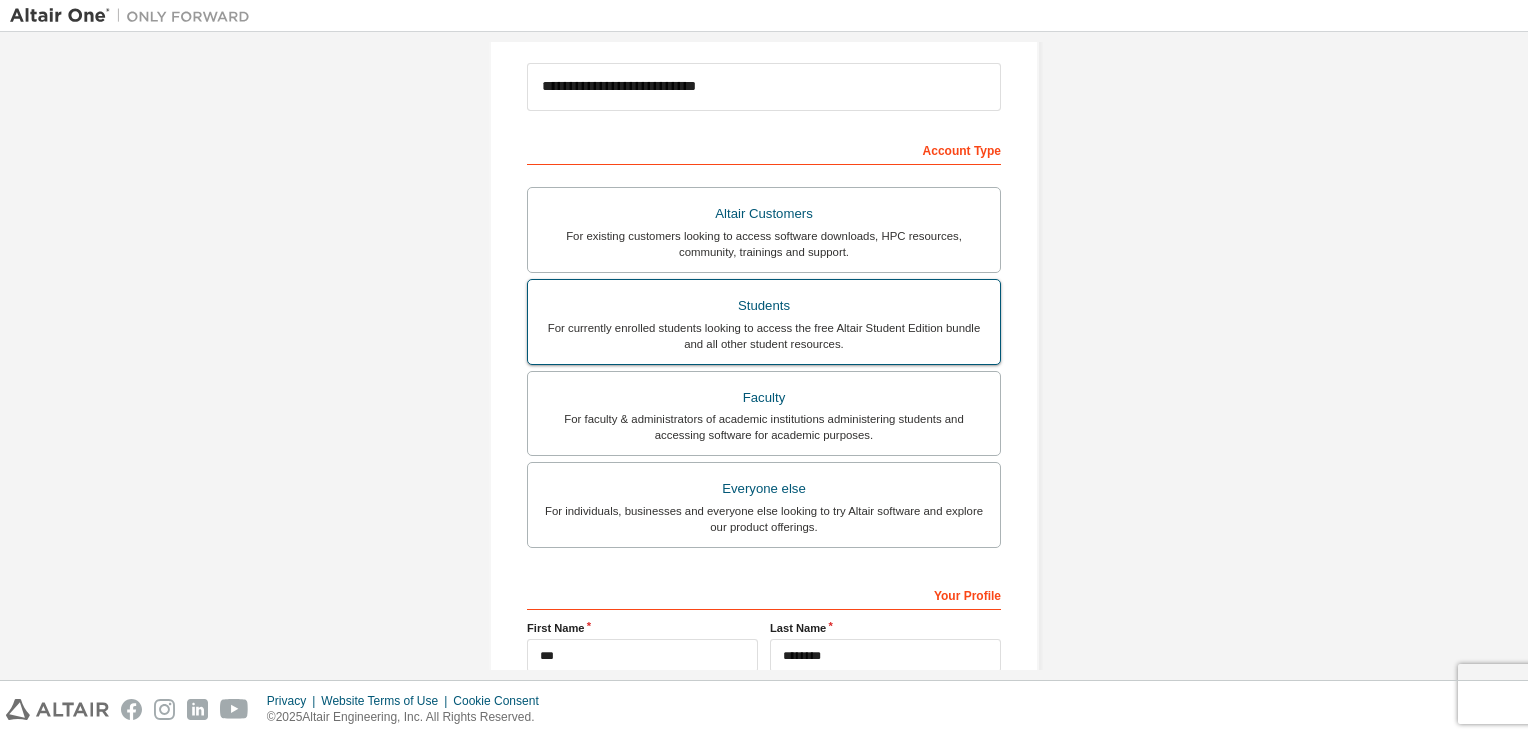scroll, scrollTop: 426, scrollLeft: 0, axis: vertical 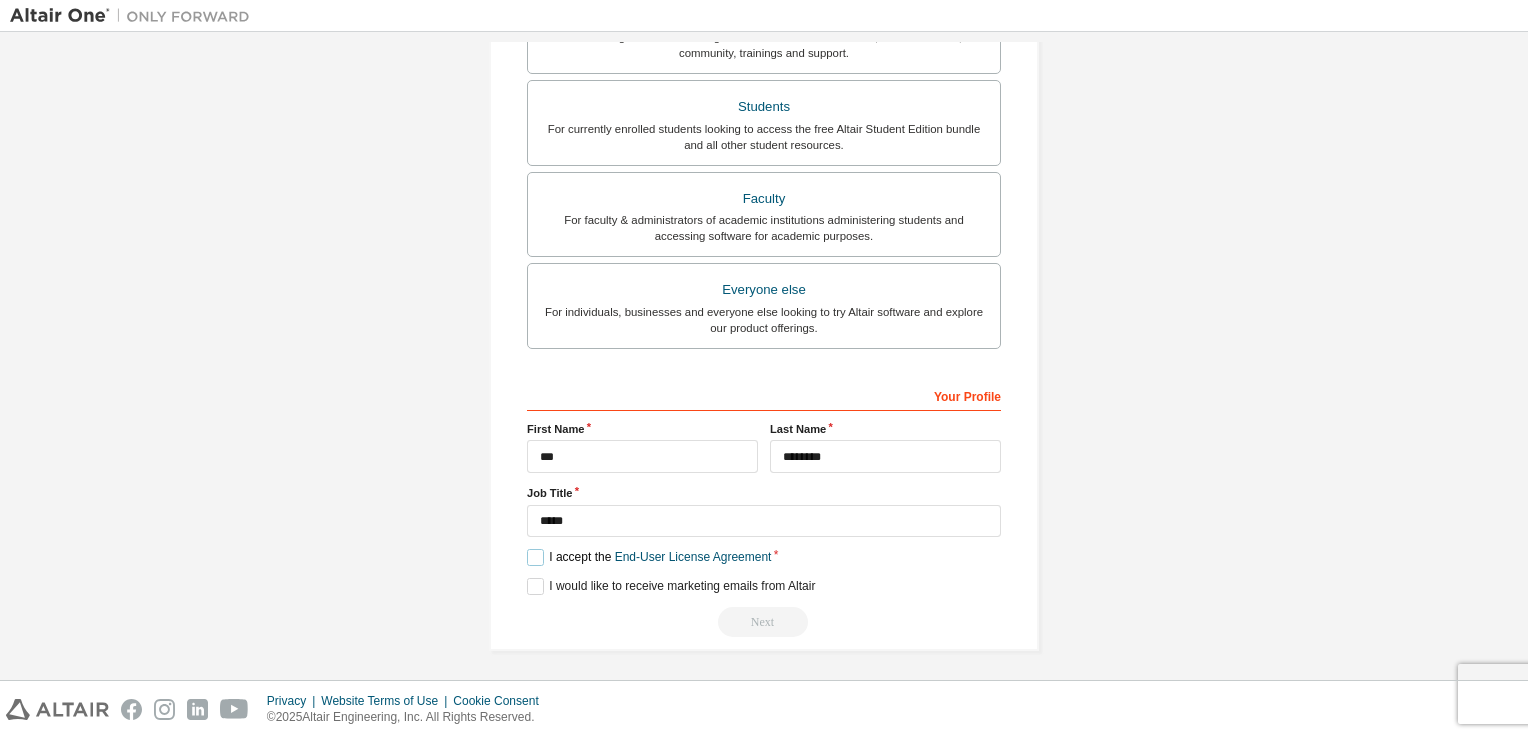 click on "I accept the    End-User License Agreement" at bounding box center [649, 557] 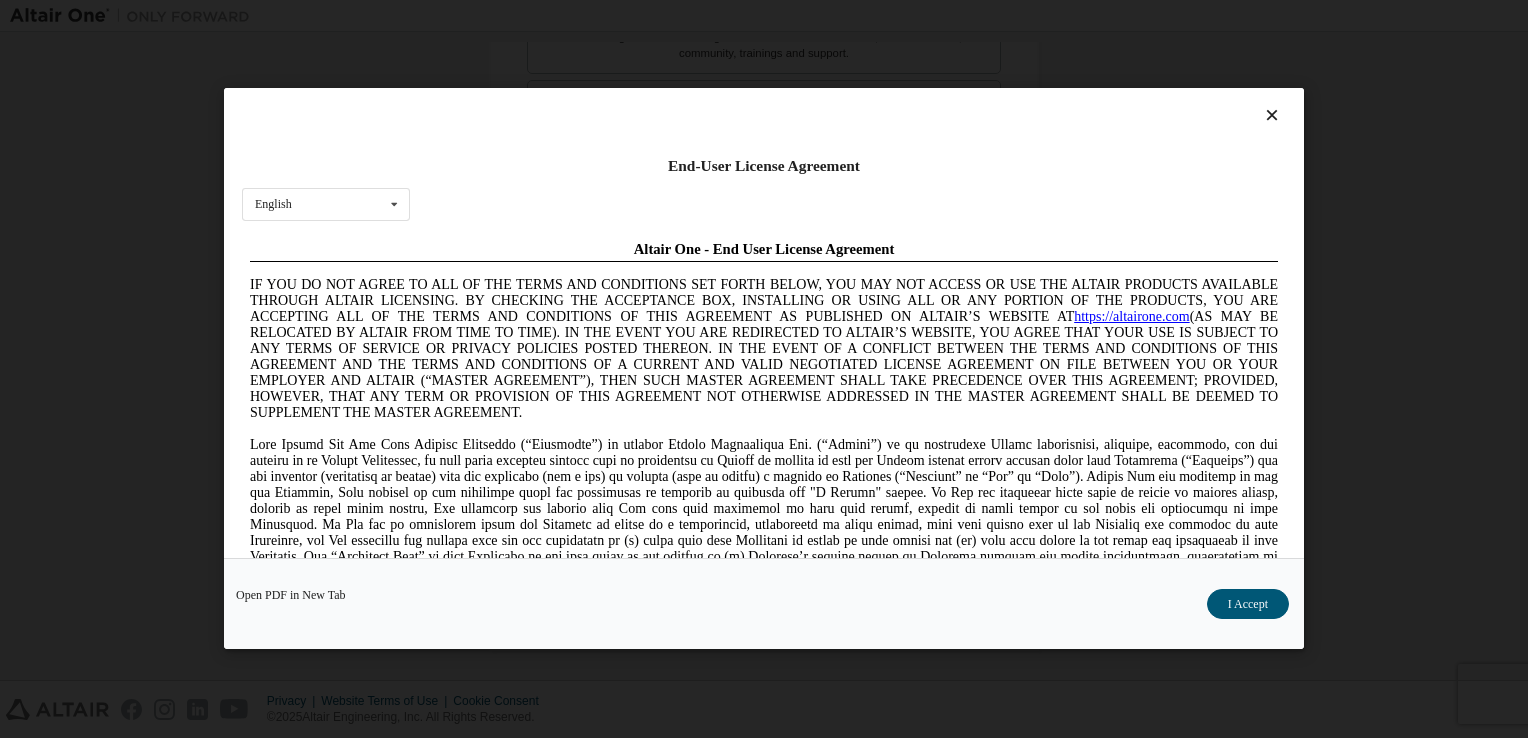 scroll, scrollTop: 0, scrollLeft: 0, axis: both 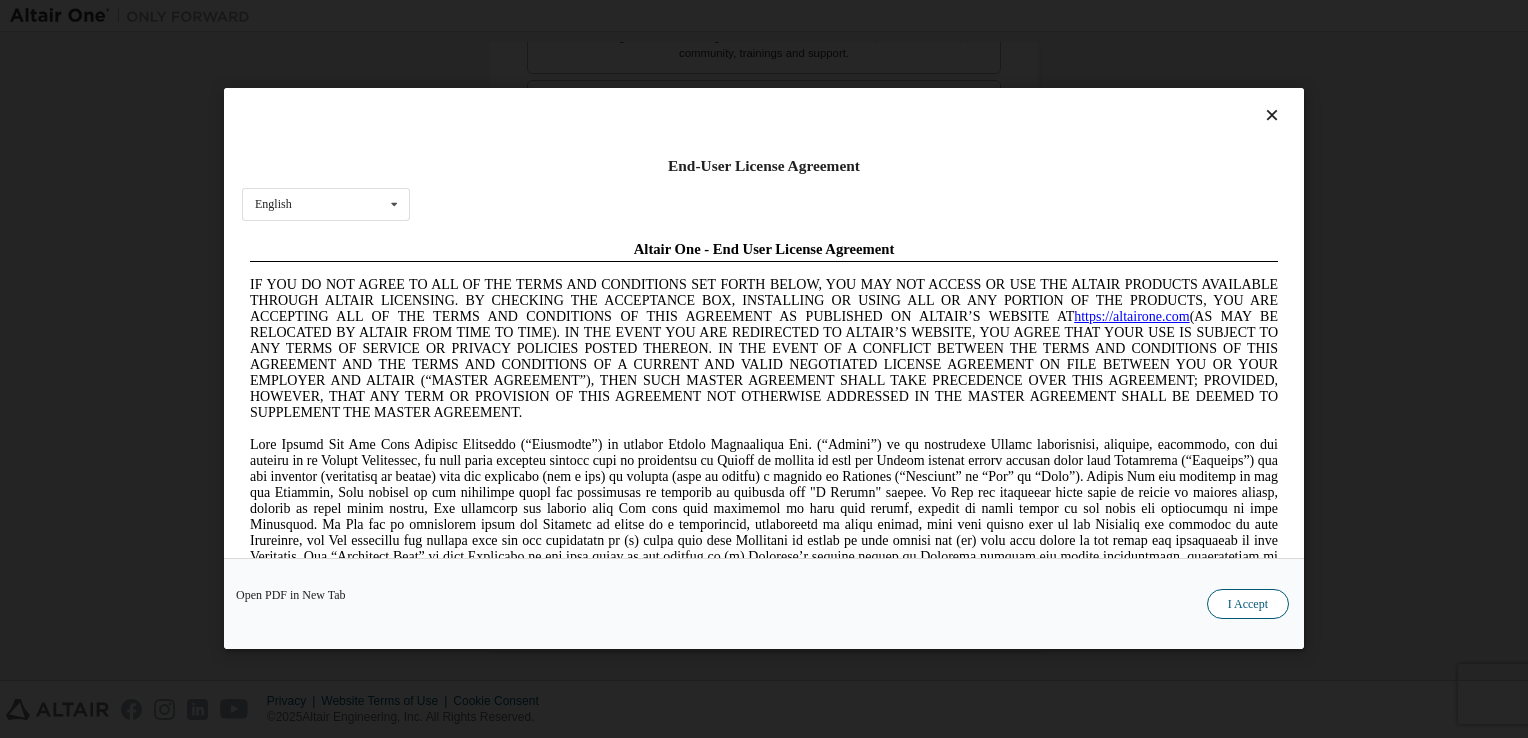 click on "I Accept" at bounding box center (1248, 605) 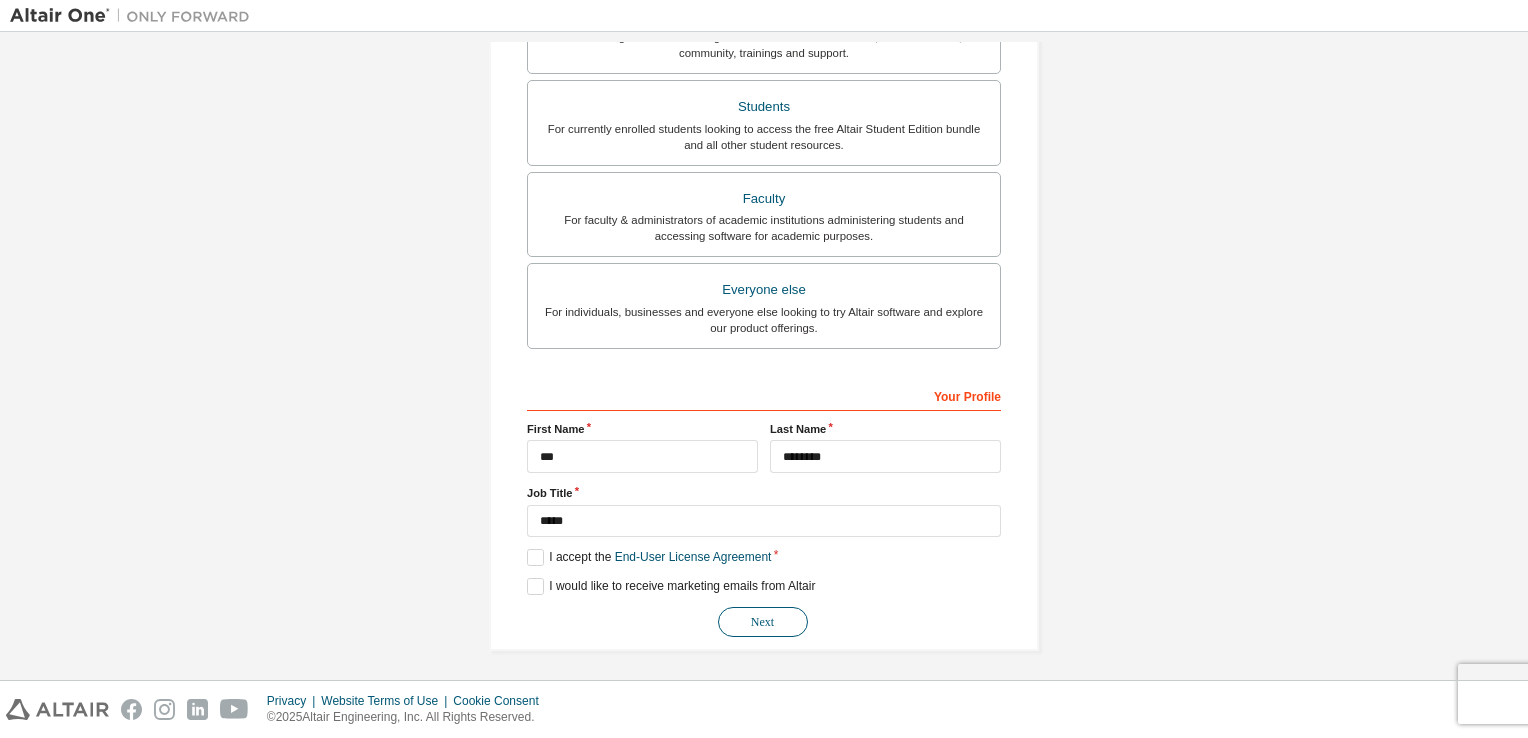 click on "Next" at bounding box center (763, 622) 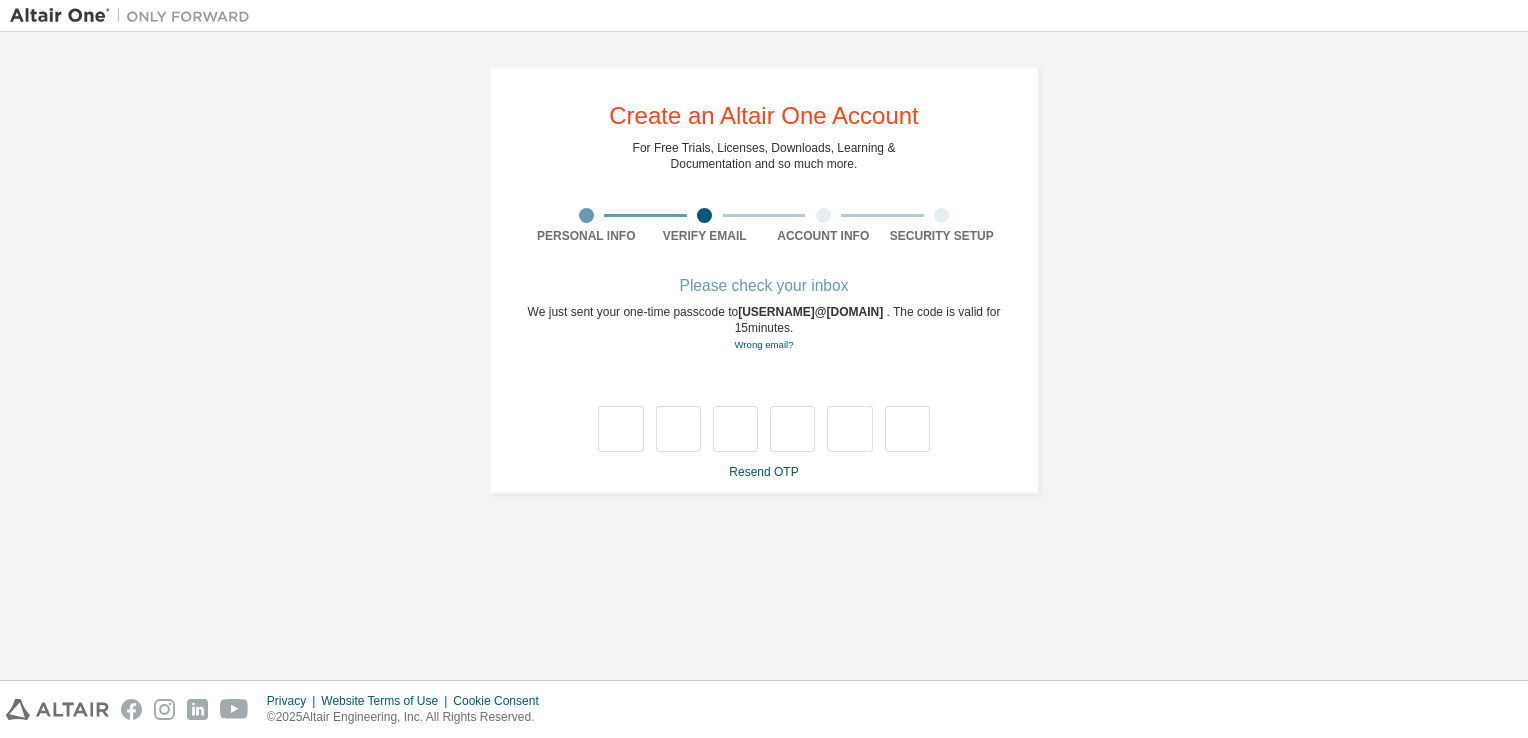 scroll, scrollTop: 0, scrollLeft: 0, axis: both 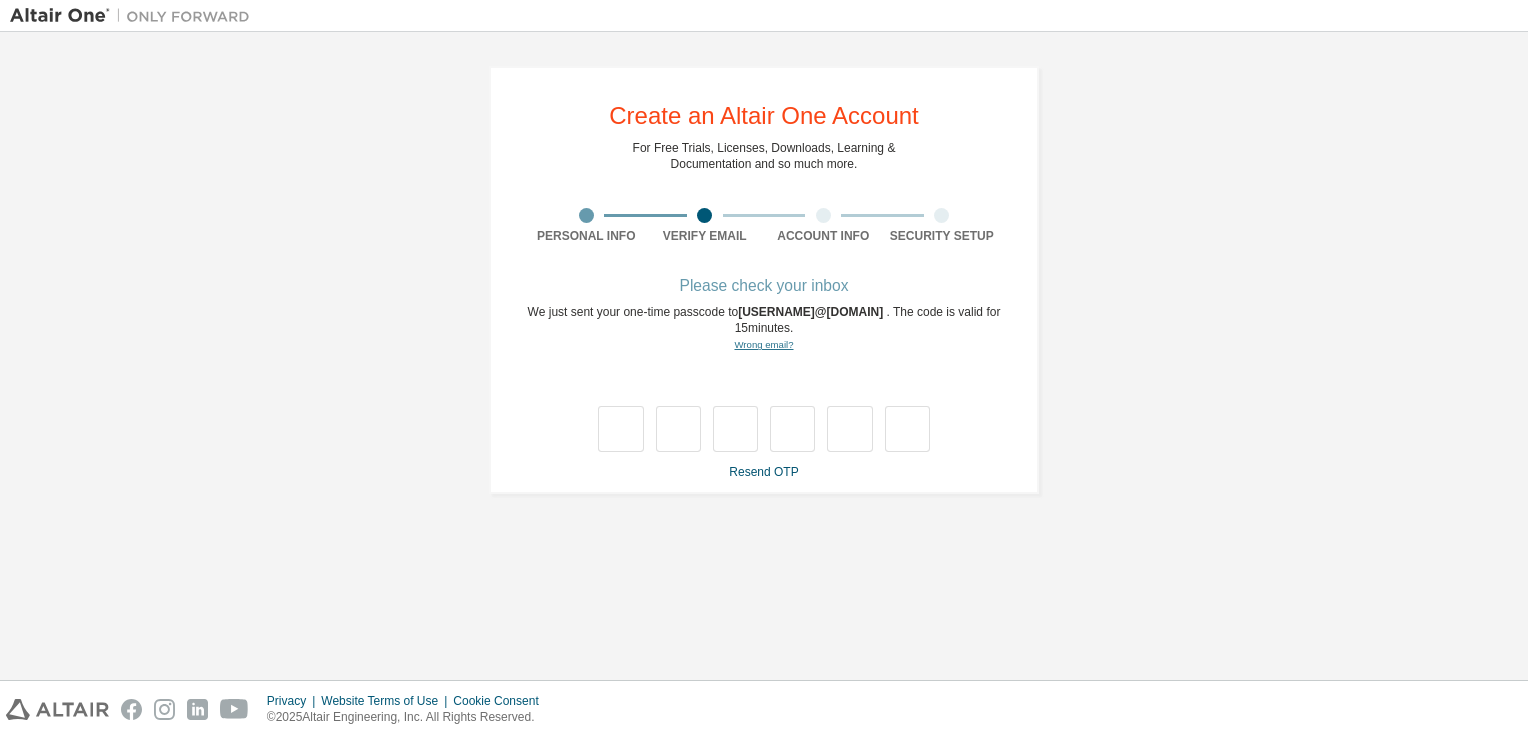 click on "Wrong email?" at bounding box center [763, 344] 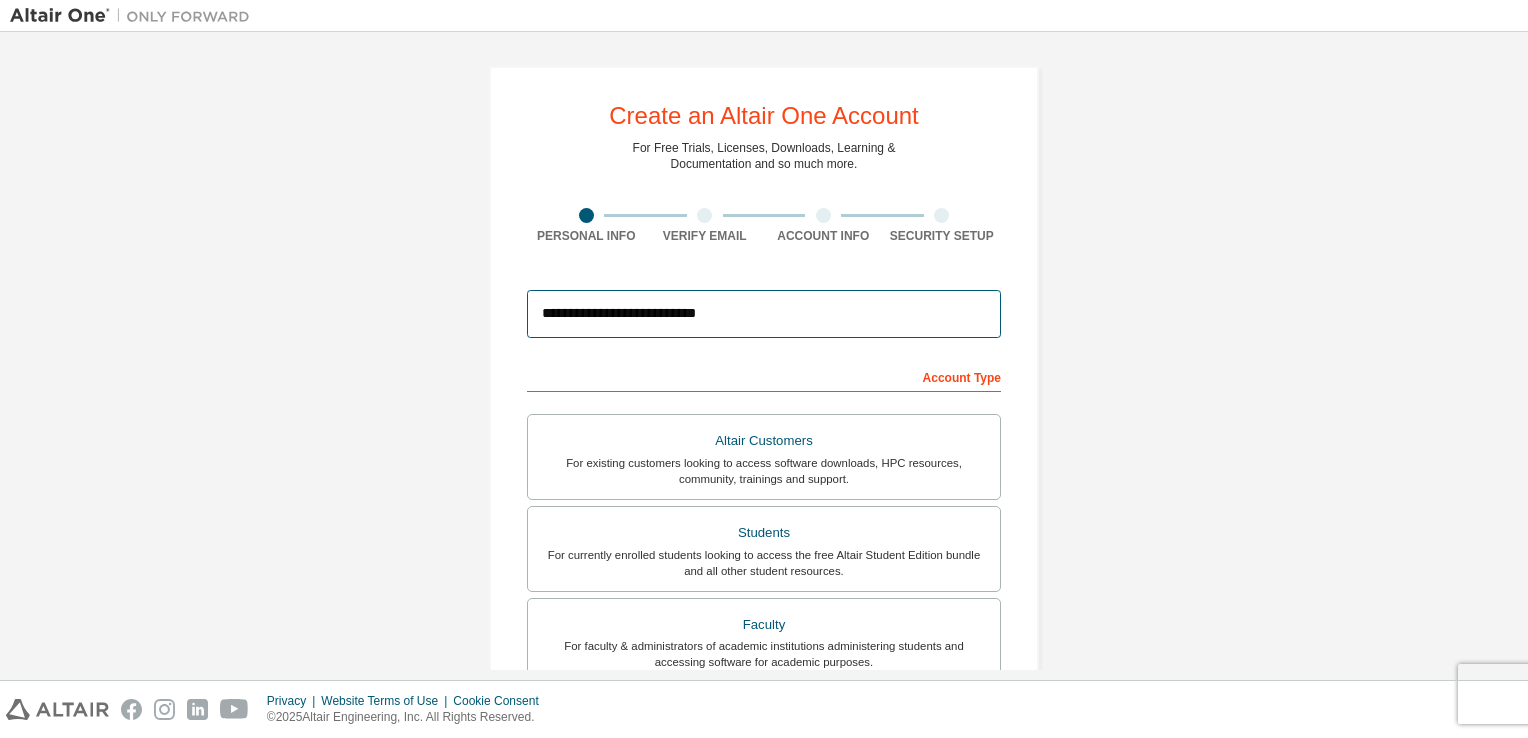 click on "**********" at bounding box center [764, 314] 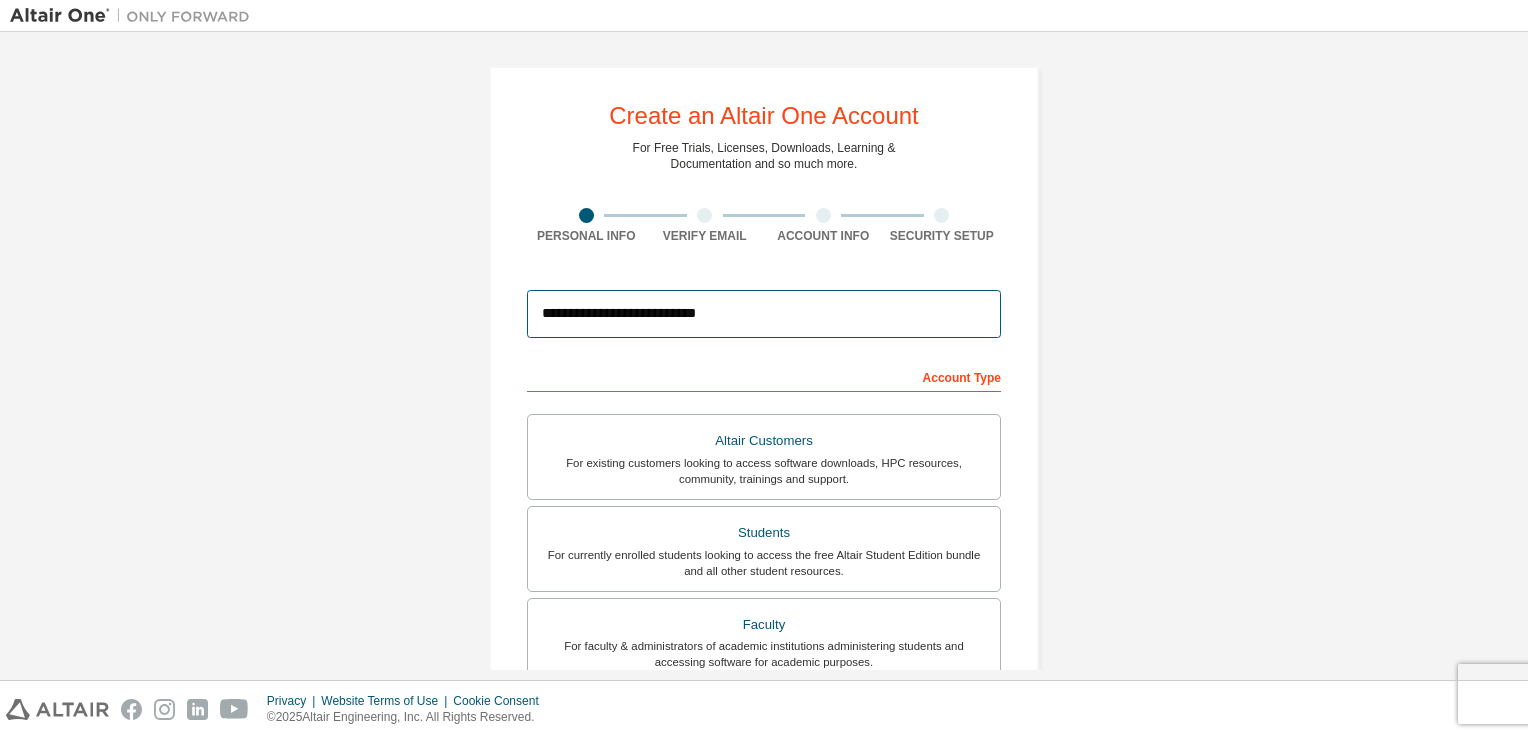 click on "**********" at bounding box center [764, 314] 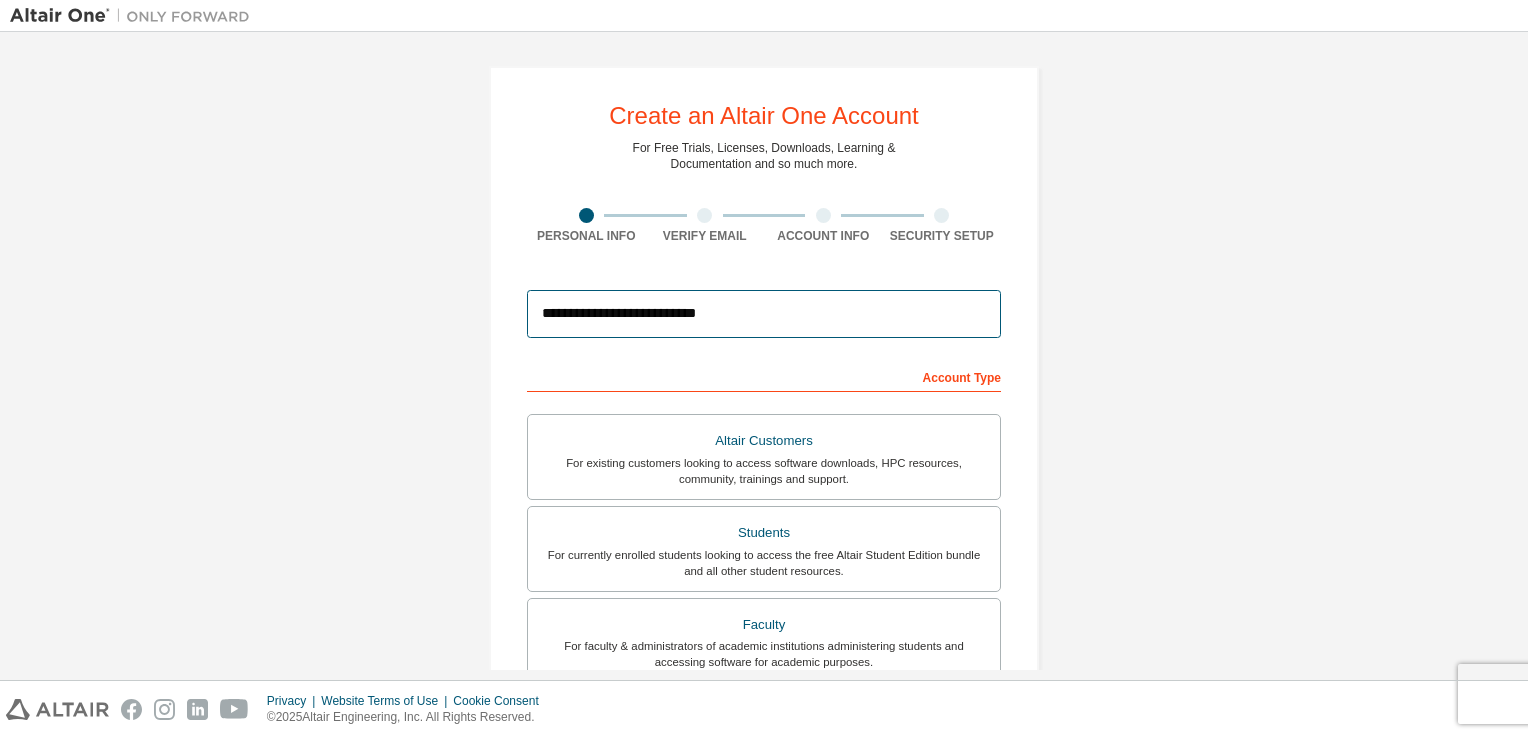 click on "**********" at bounding box center [764, 314] 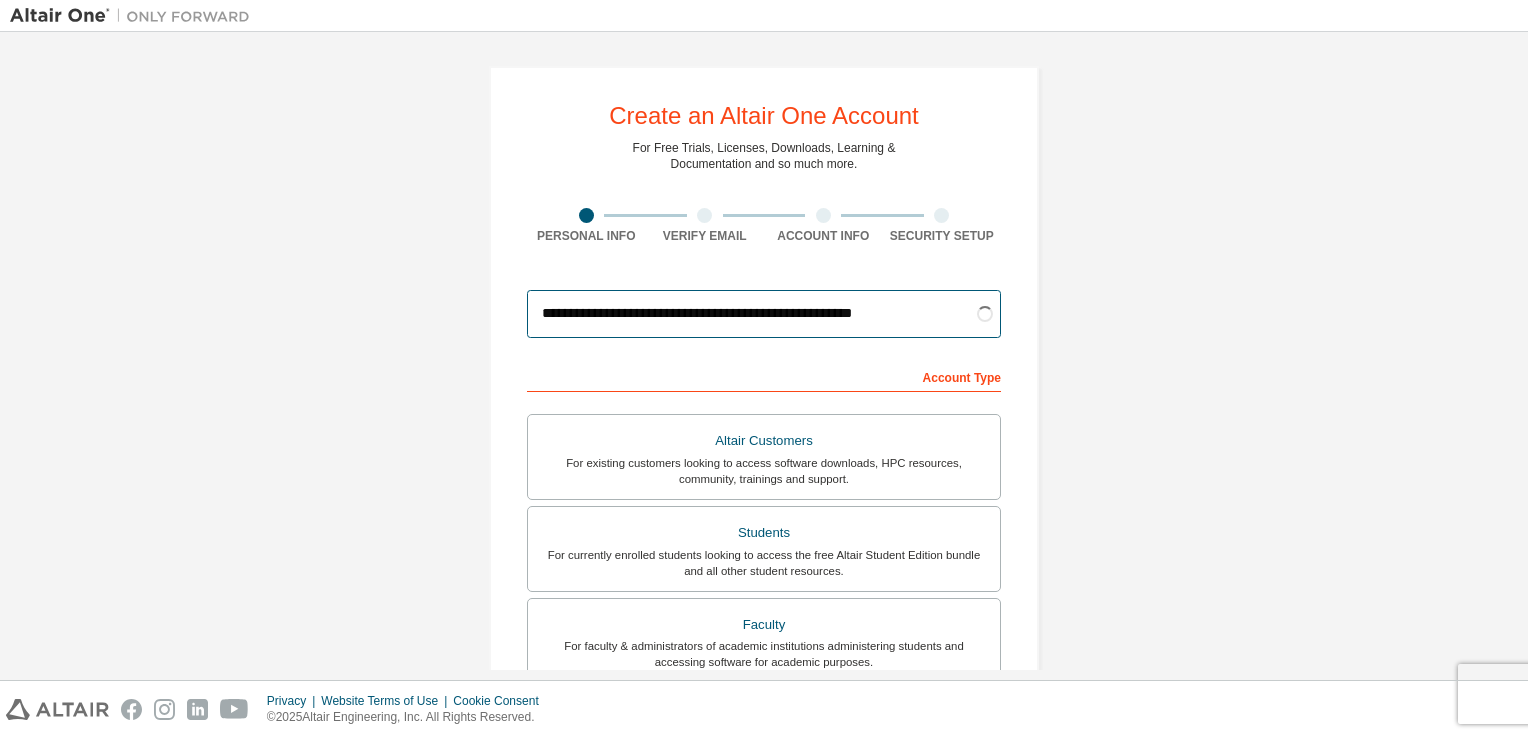 click on "**********" at bounding box center (764, 314) 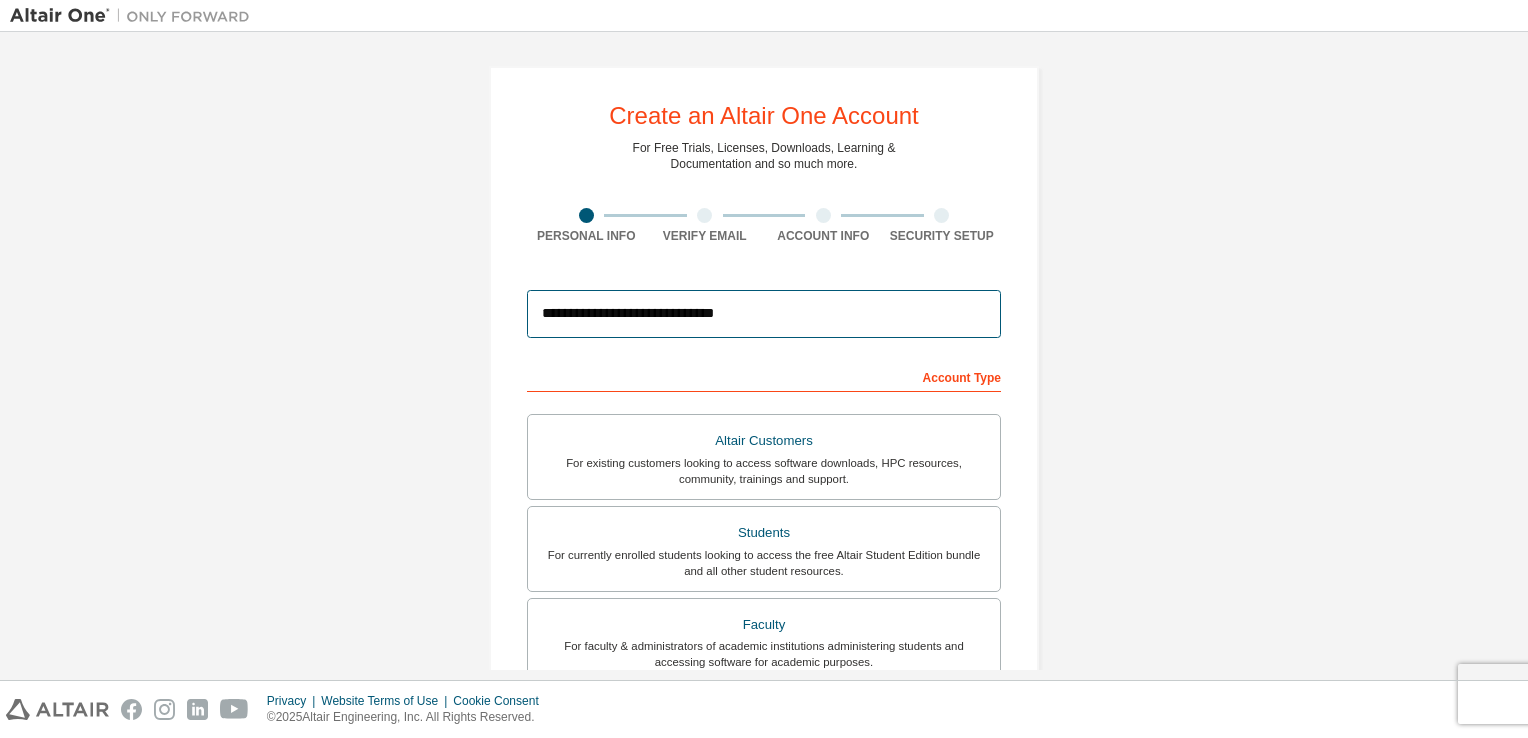 click on "**********" at bounding box center [764, 314] 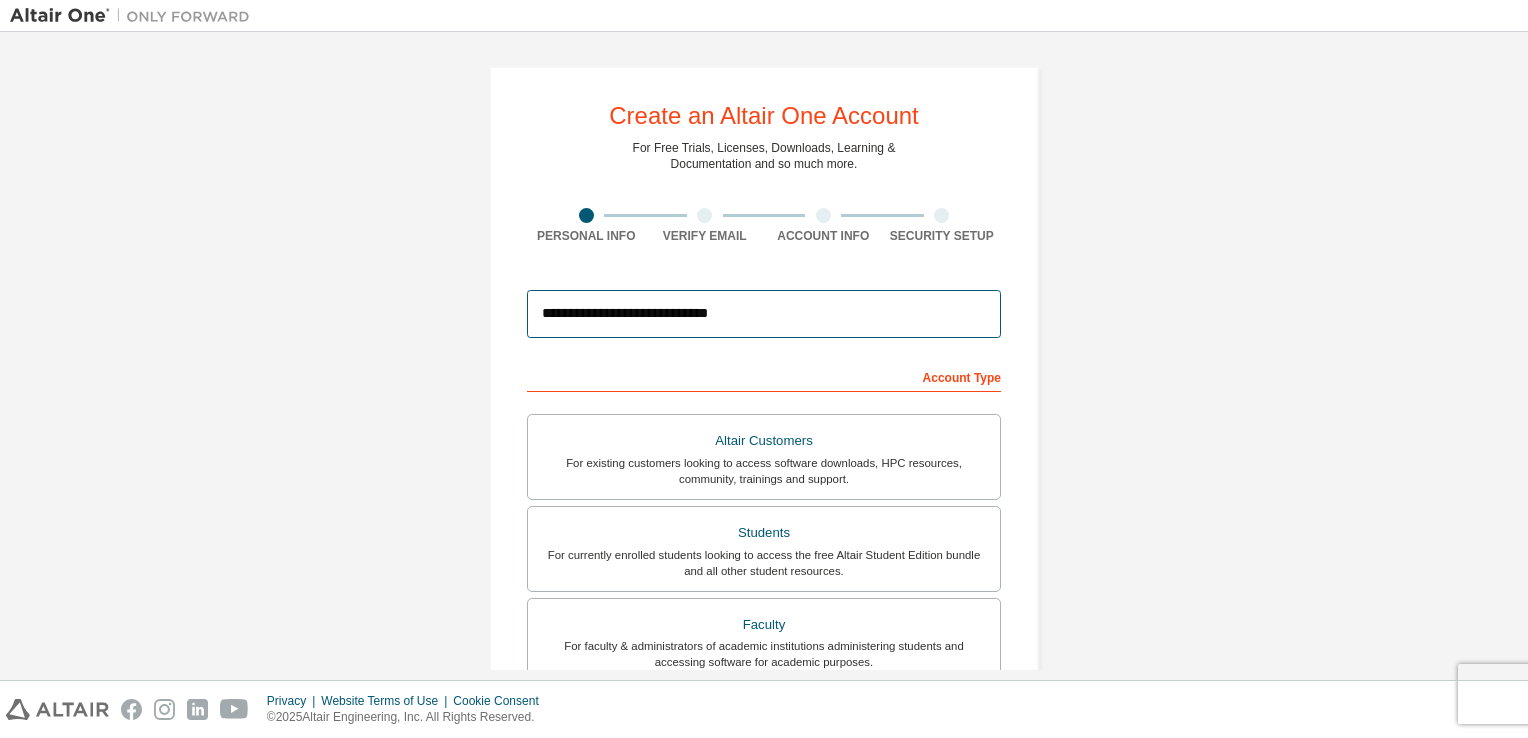 click on "**********" at bounding box center (764, 314) 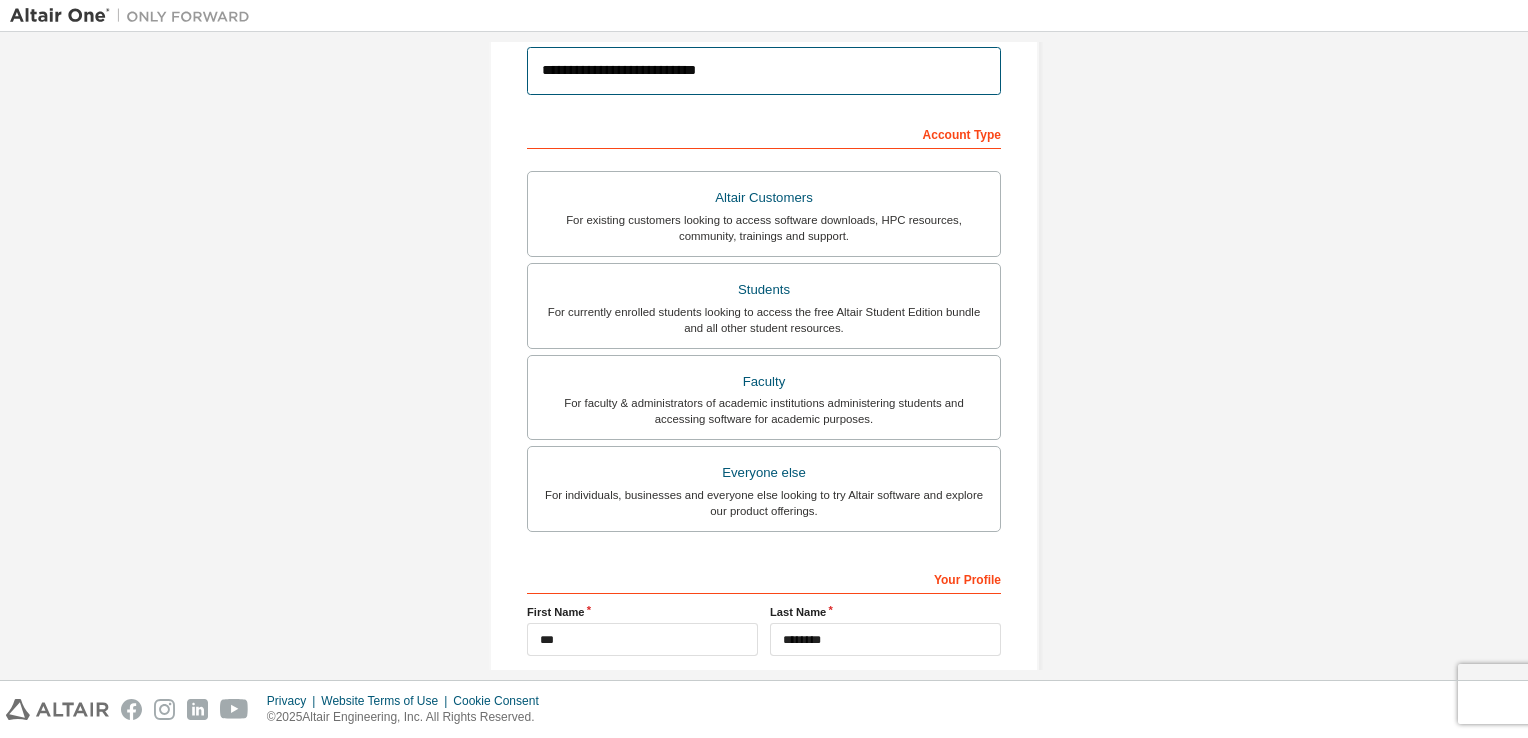 scroll, scrollTop: 248, scrollLeft: 0, axis: vertical 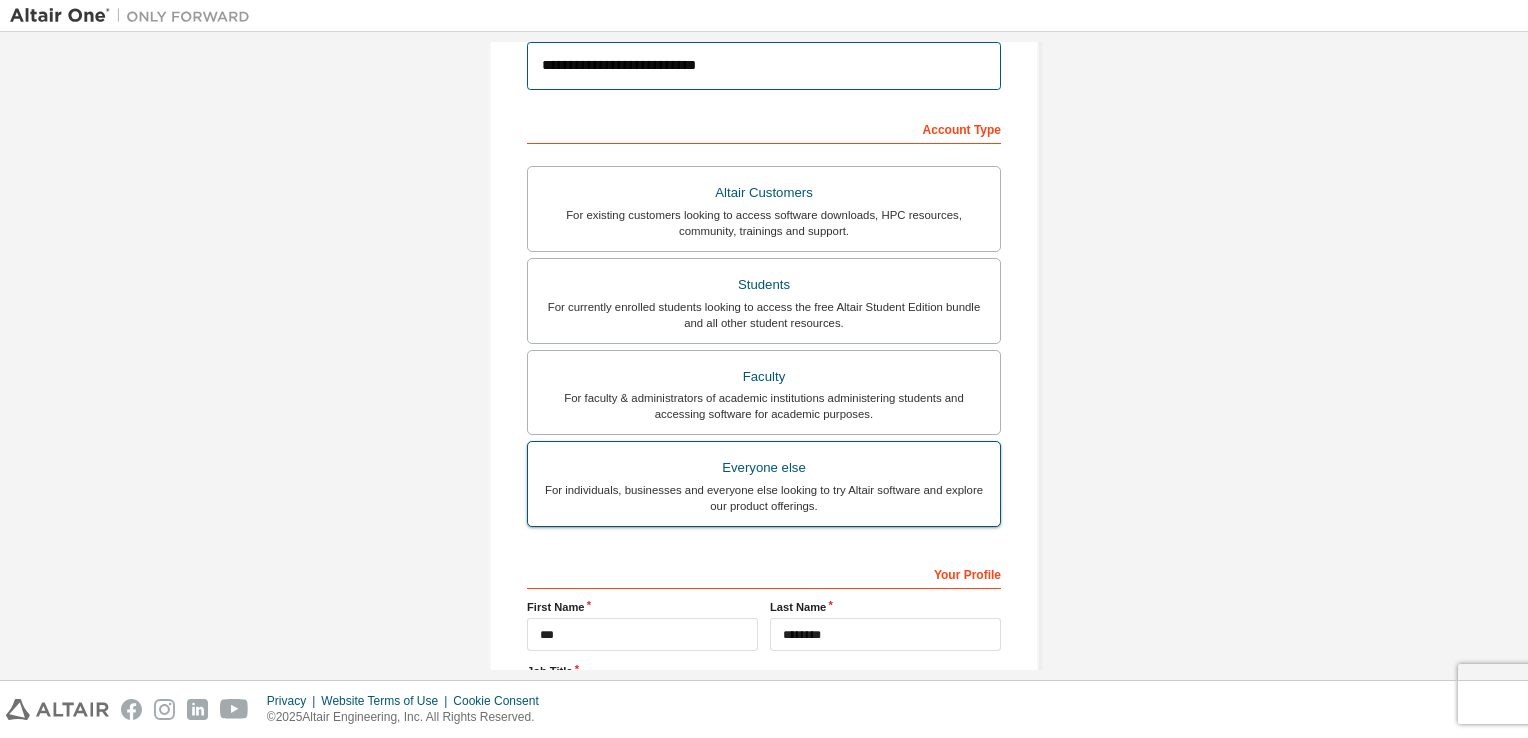 type on "**********" 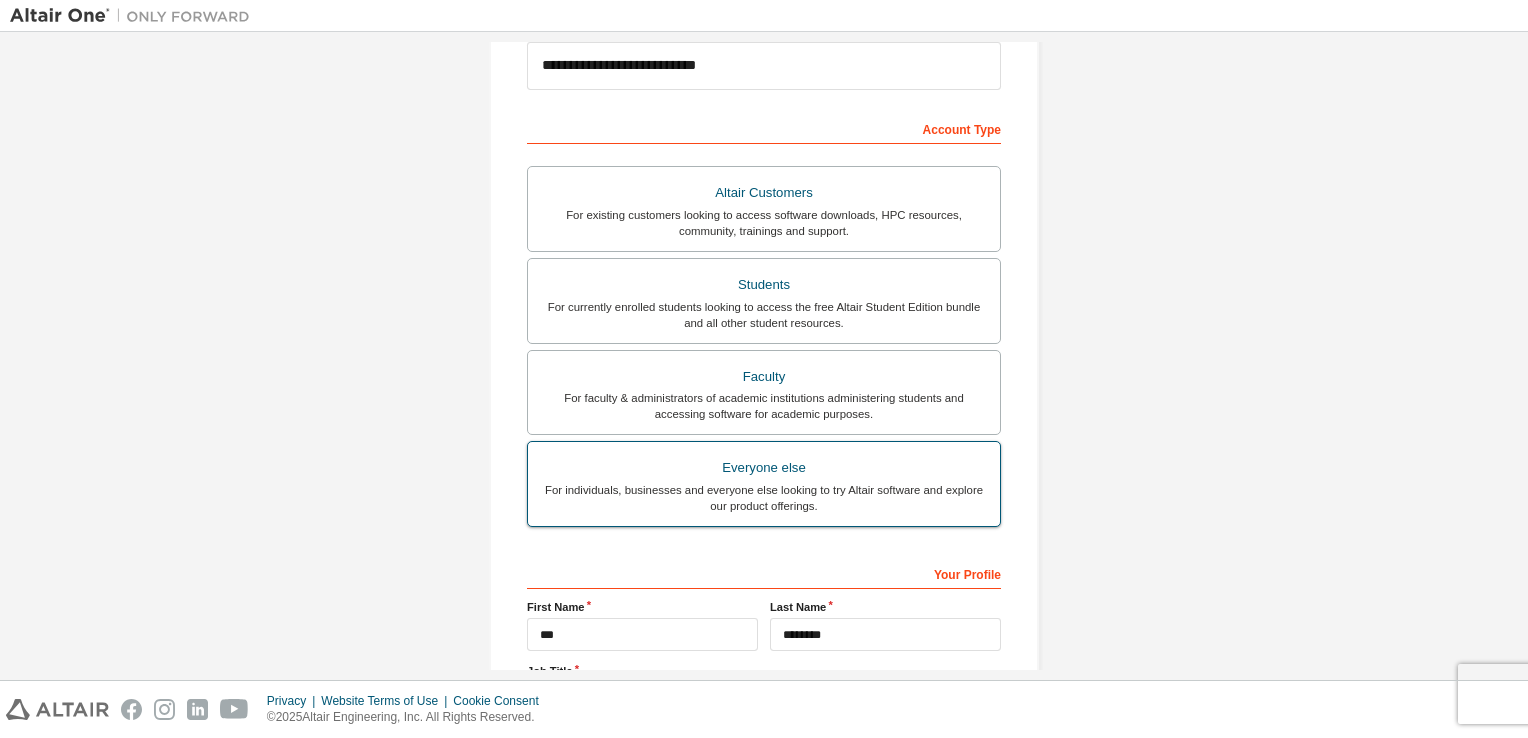 click on "Everyone else" at bounding box center (764, 468) 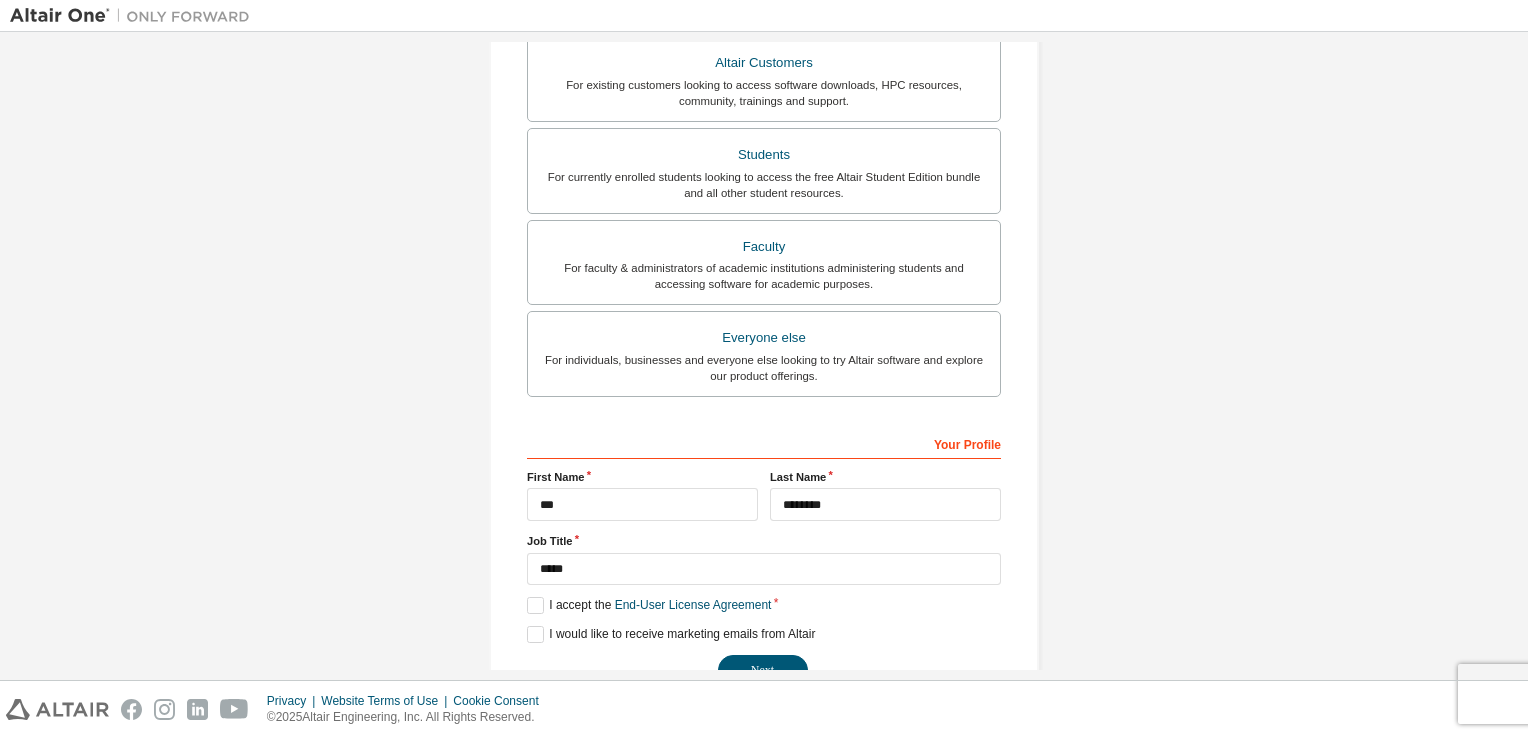 scroll, scrollTop: 426, scrollLeft: 0, axis: vertical 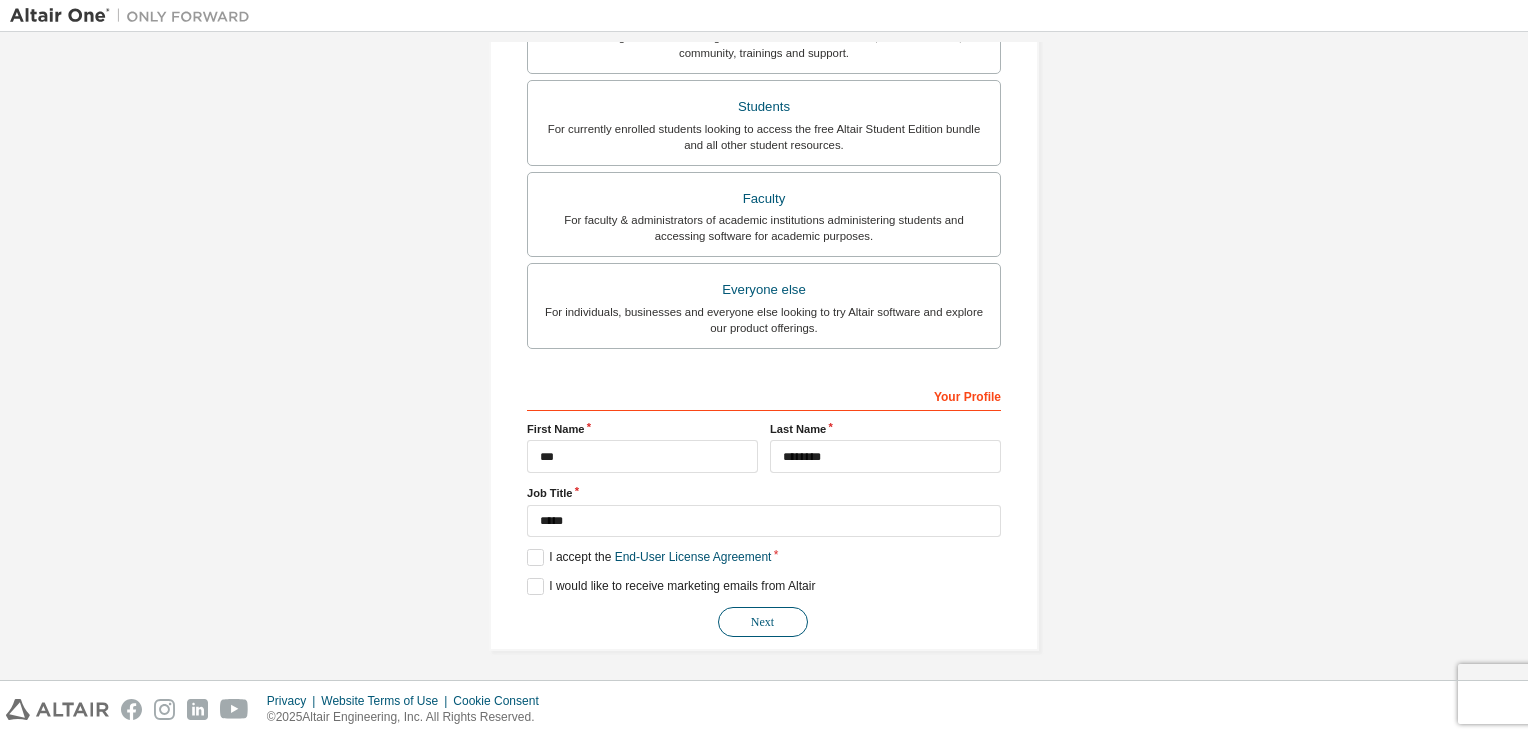 click on "Next" at bounding box center (763, 622) 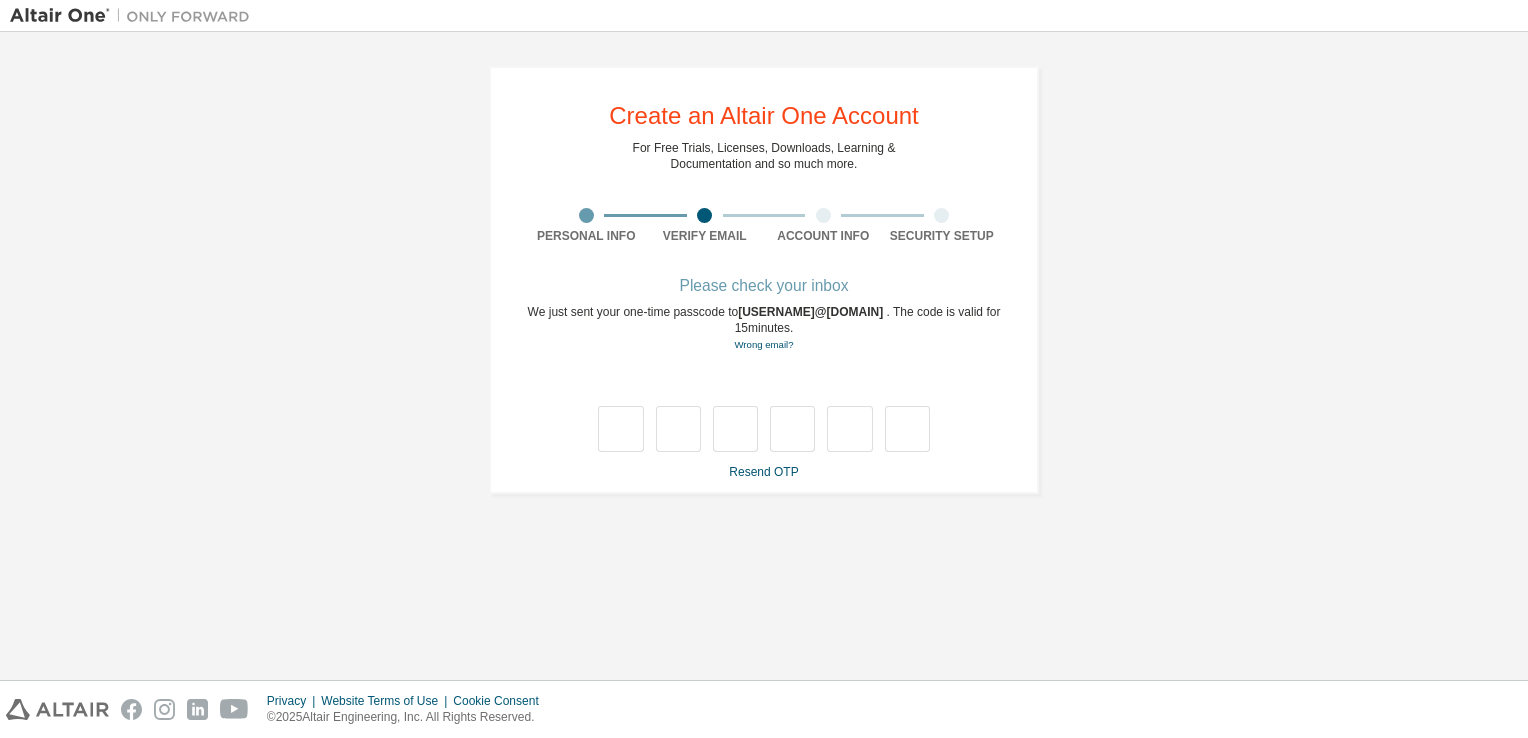 scroll, scrollTop: 0, scrollLeft: 0, axis: both 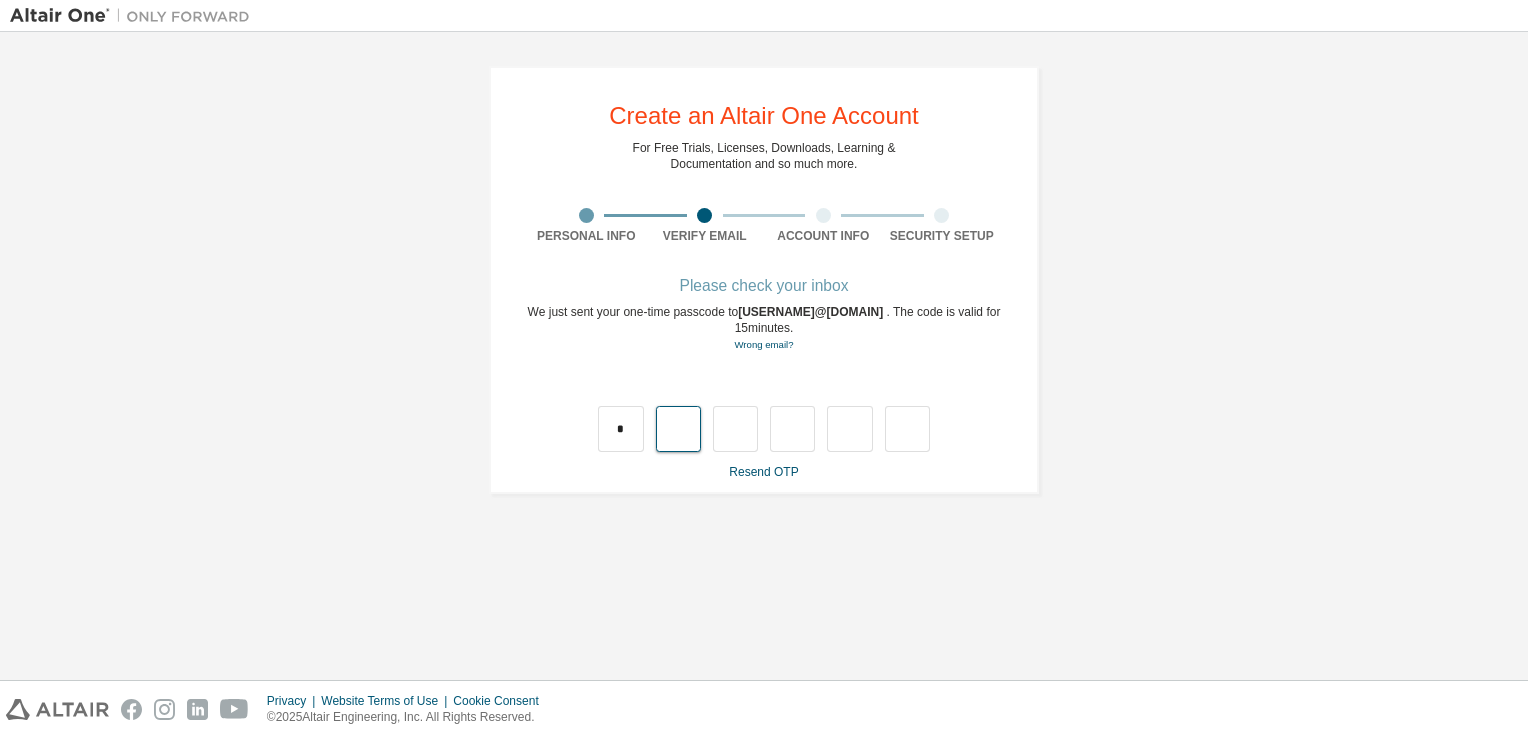 type on "*" 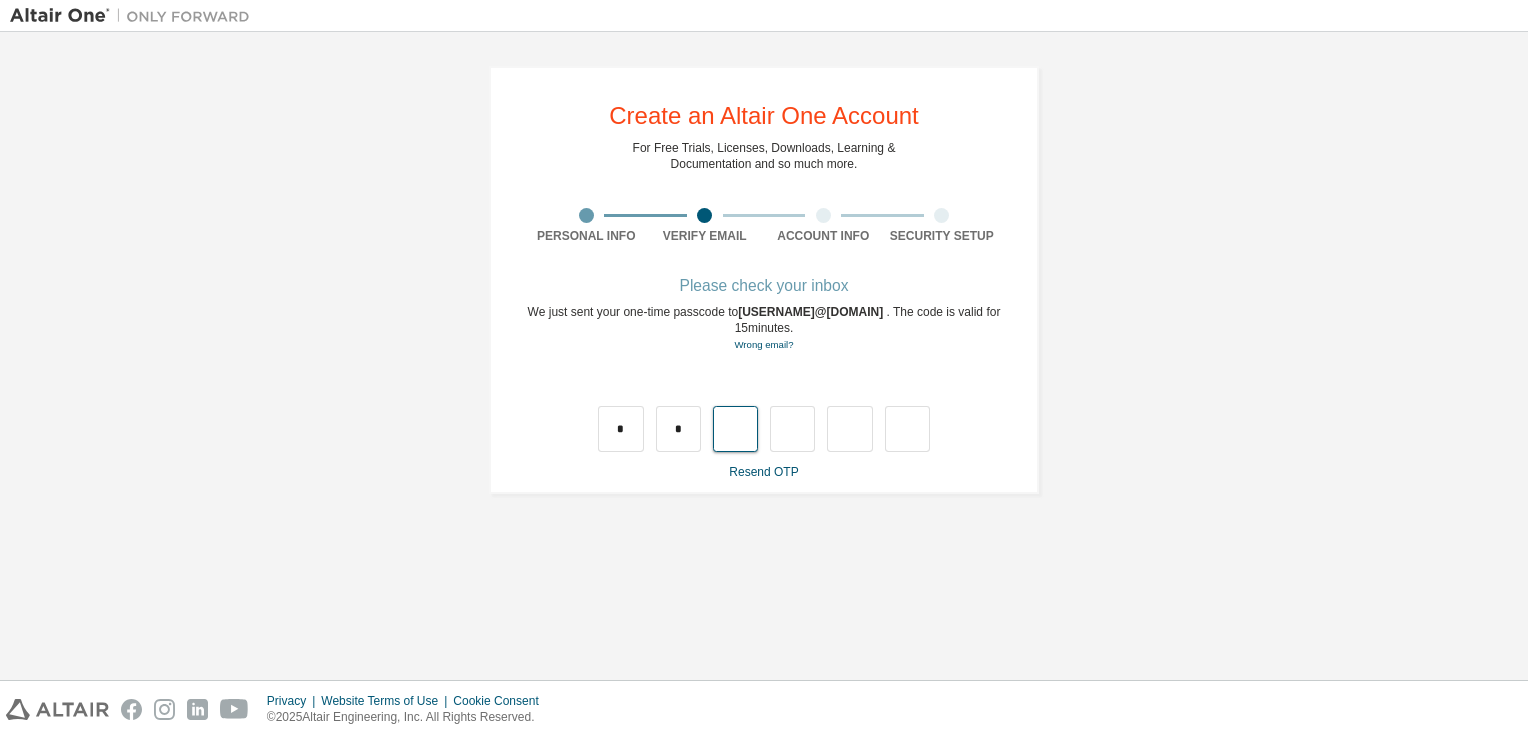 type on "*" 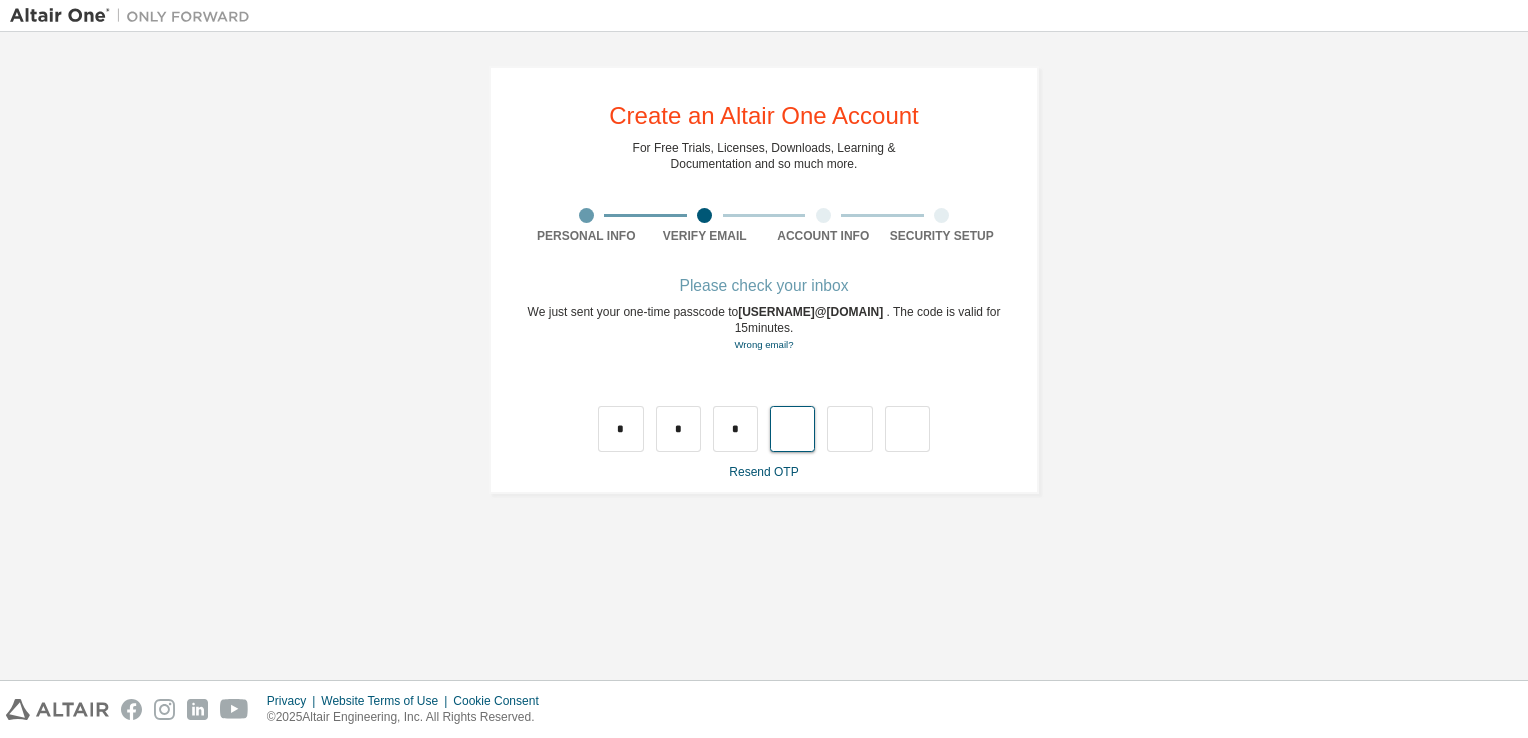 type on "*" 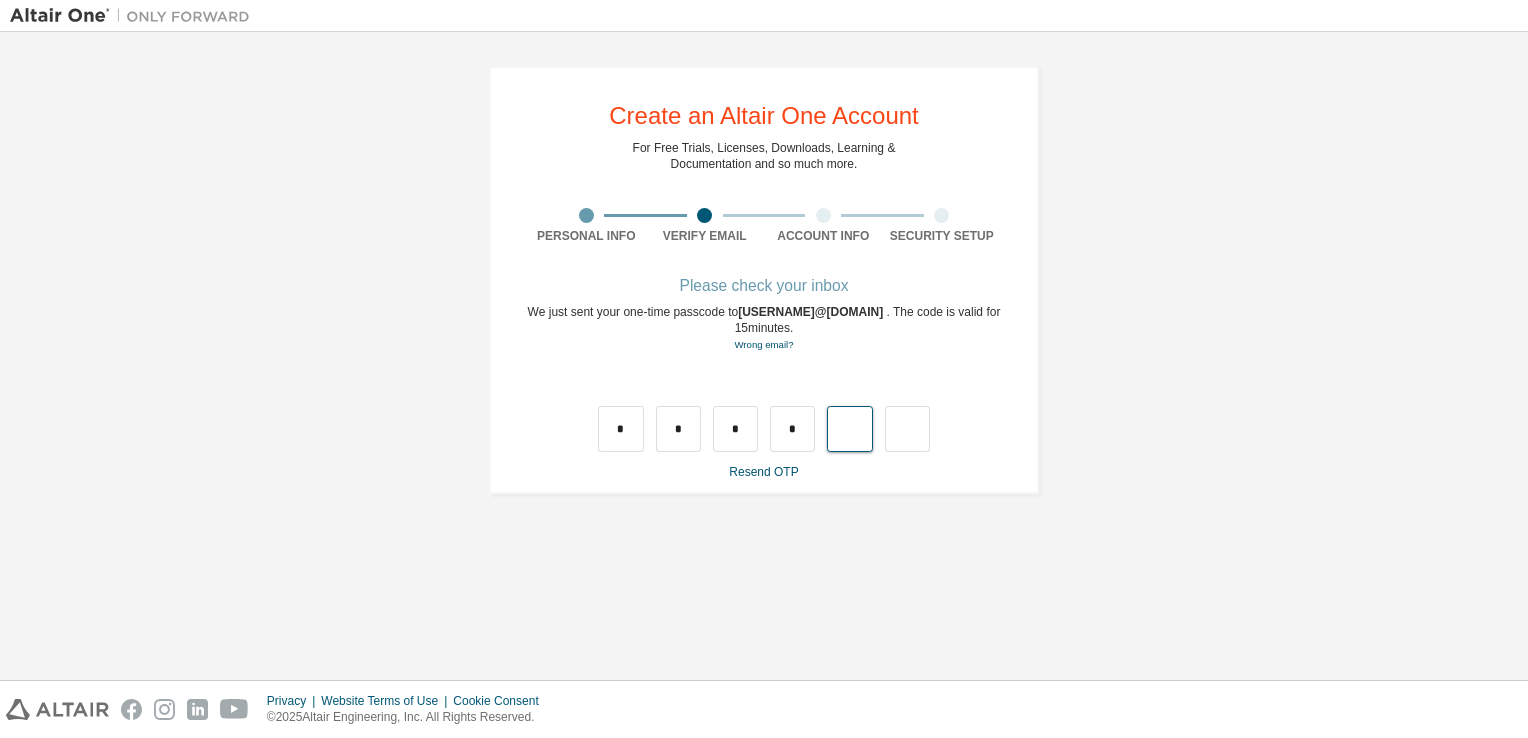 type on "*" 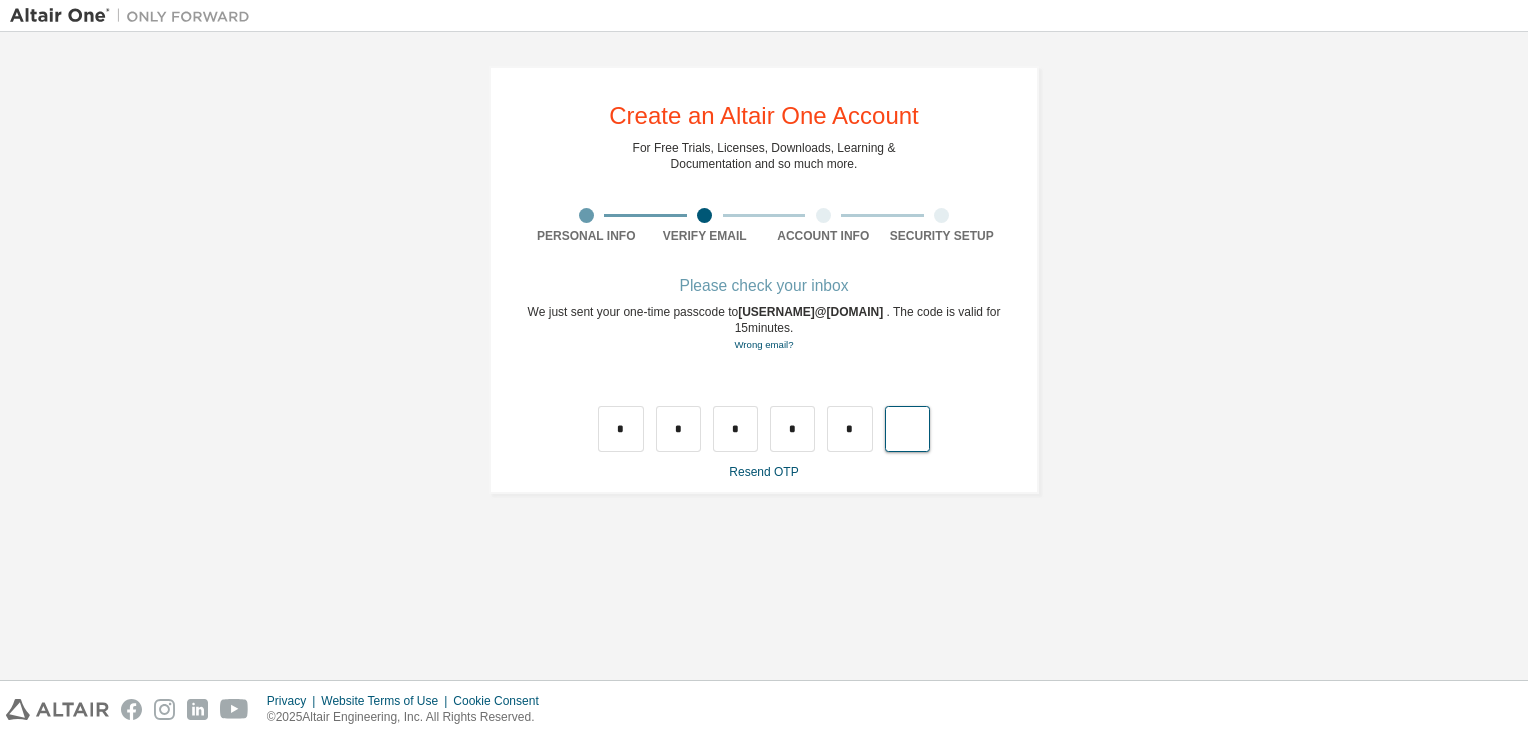 type on "*" 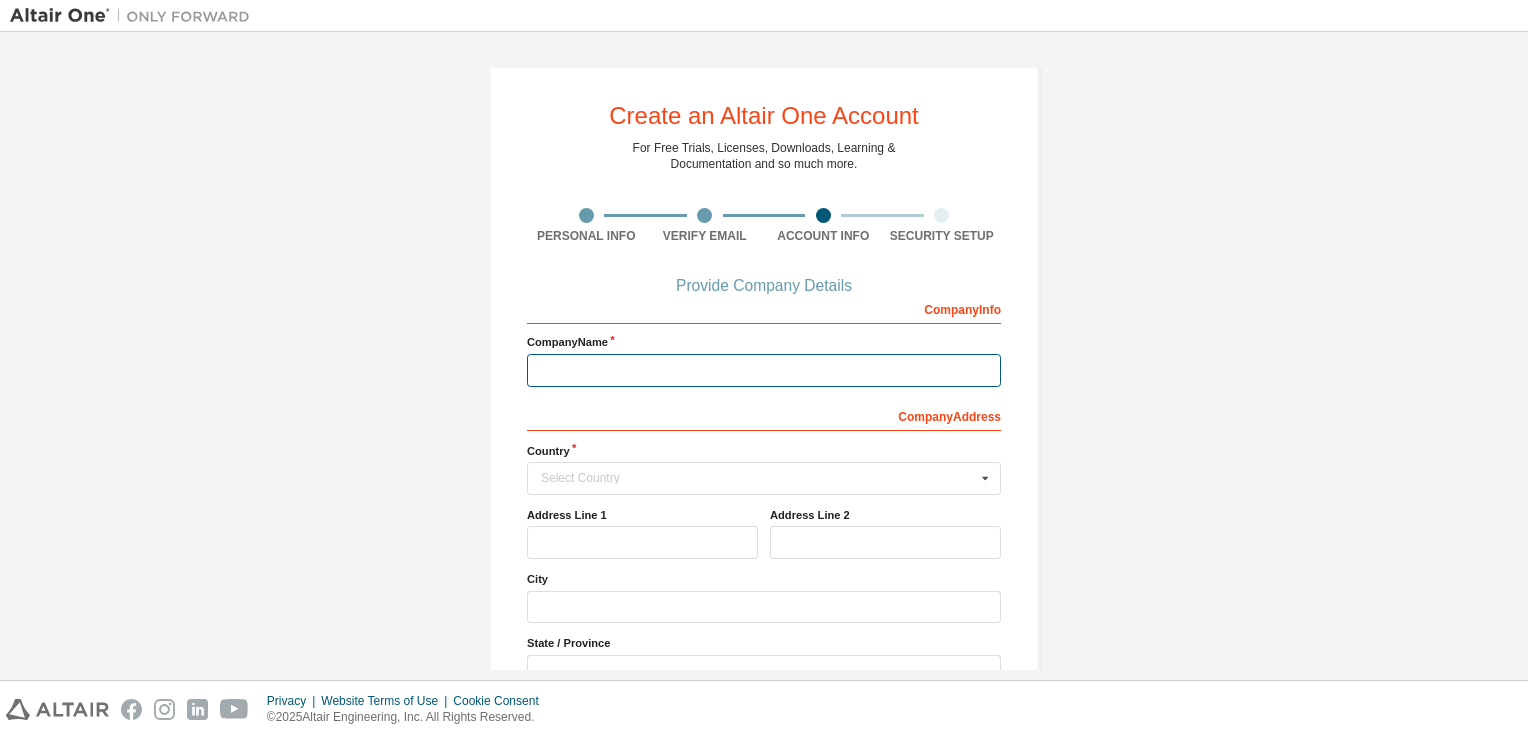 click at bounding box center (764, 370) 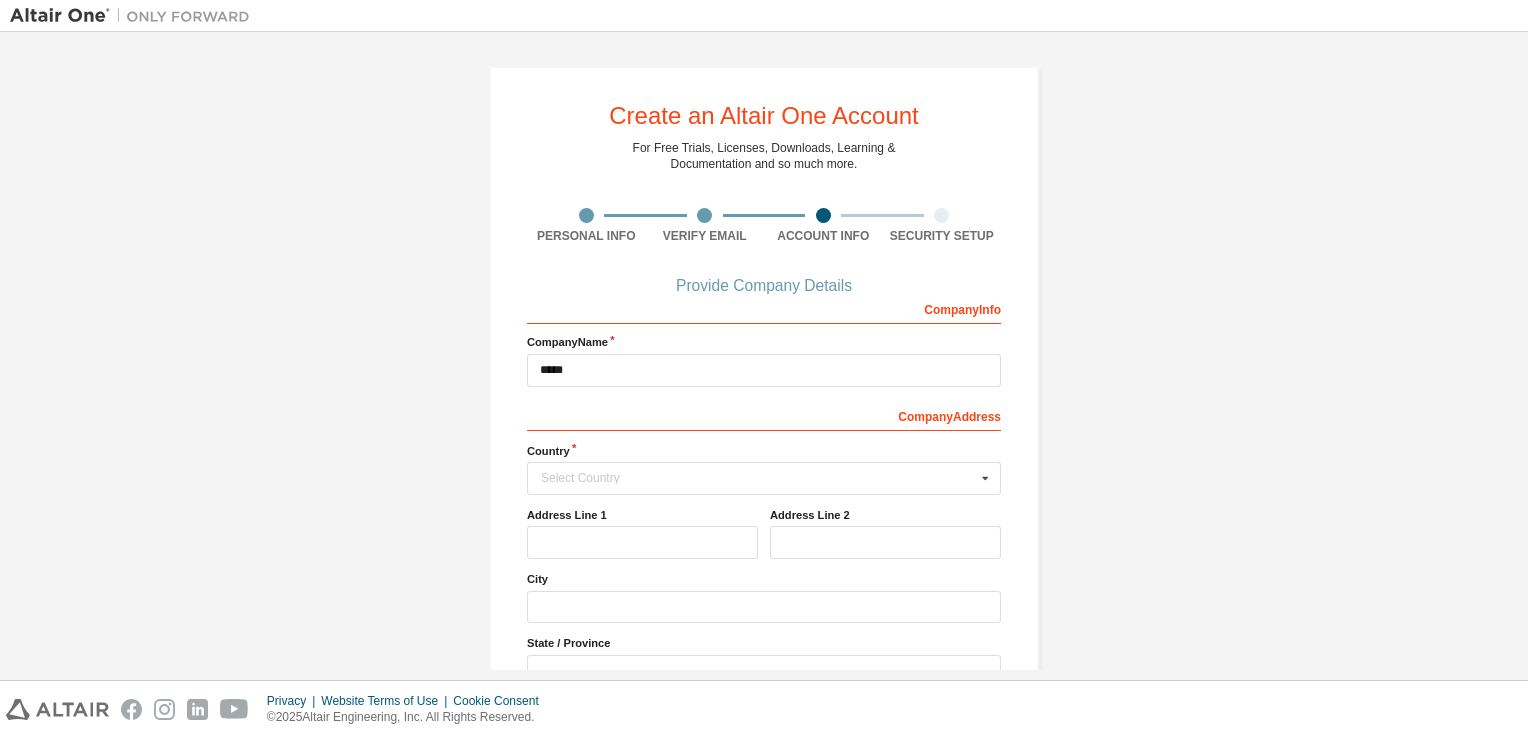 type 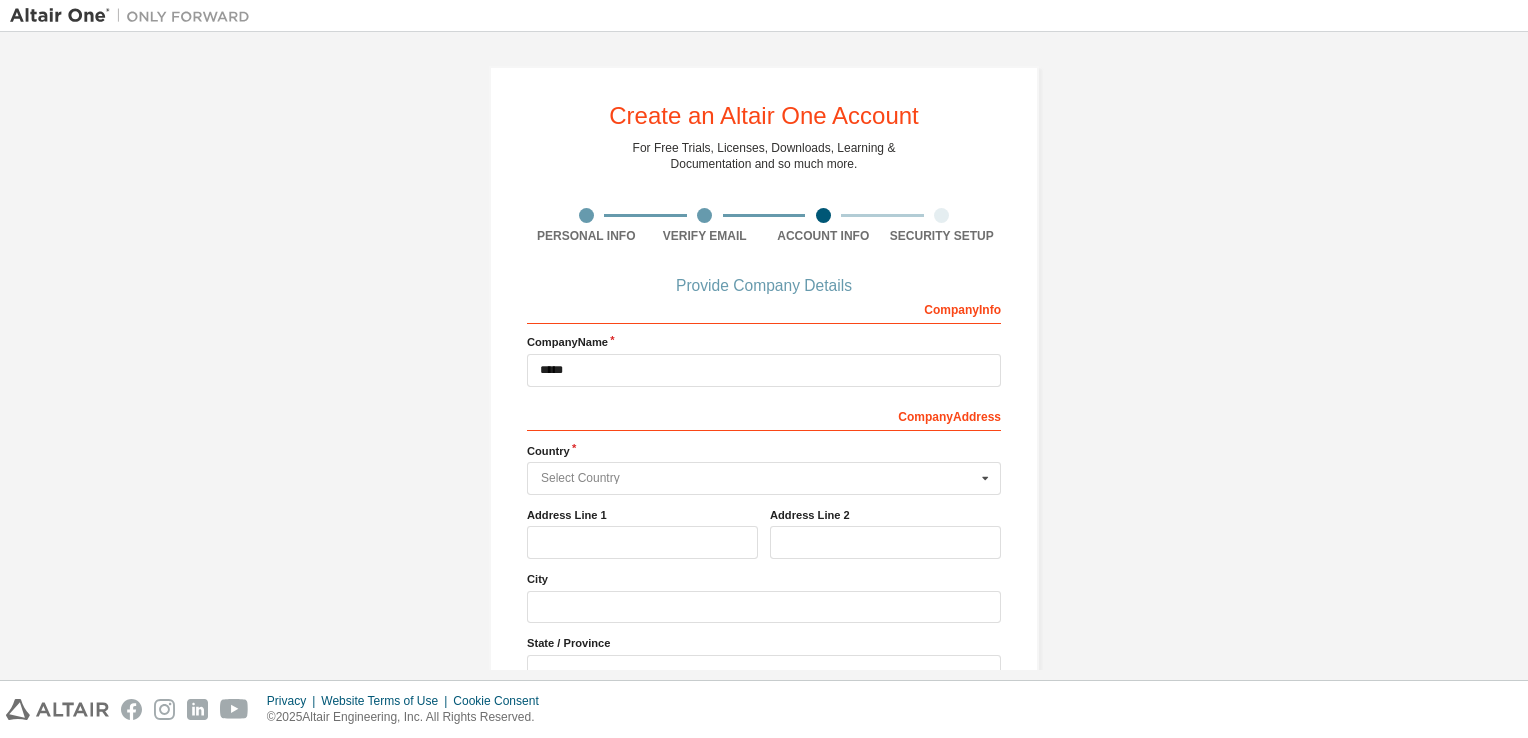 type on "*****" 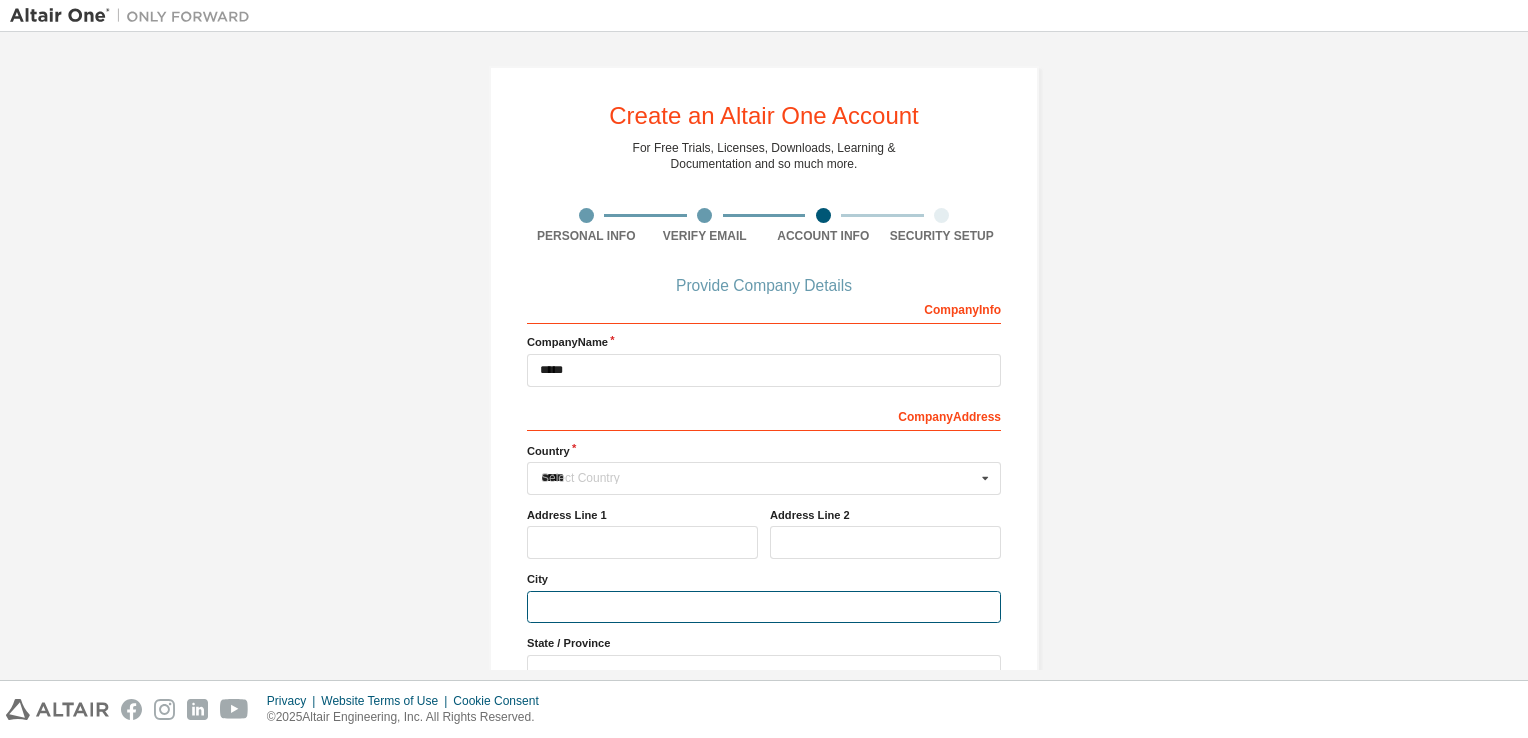 type on "******" 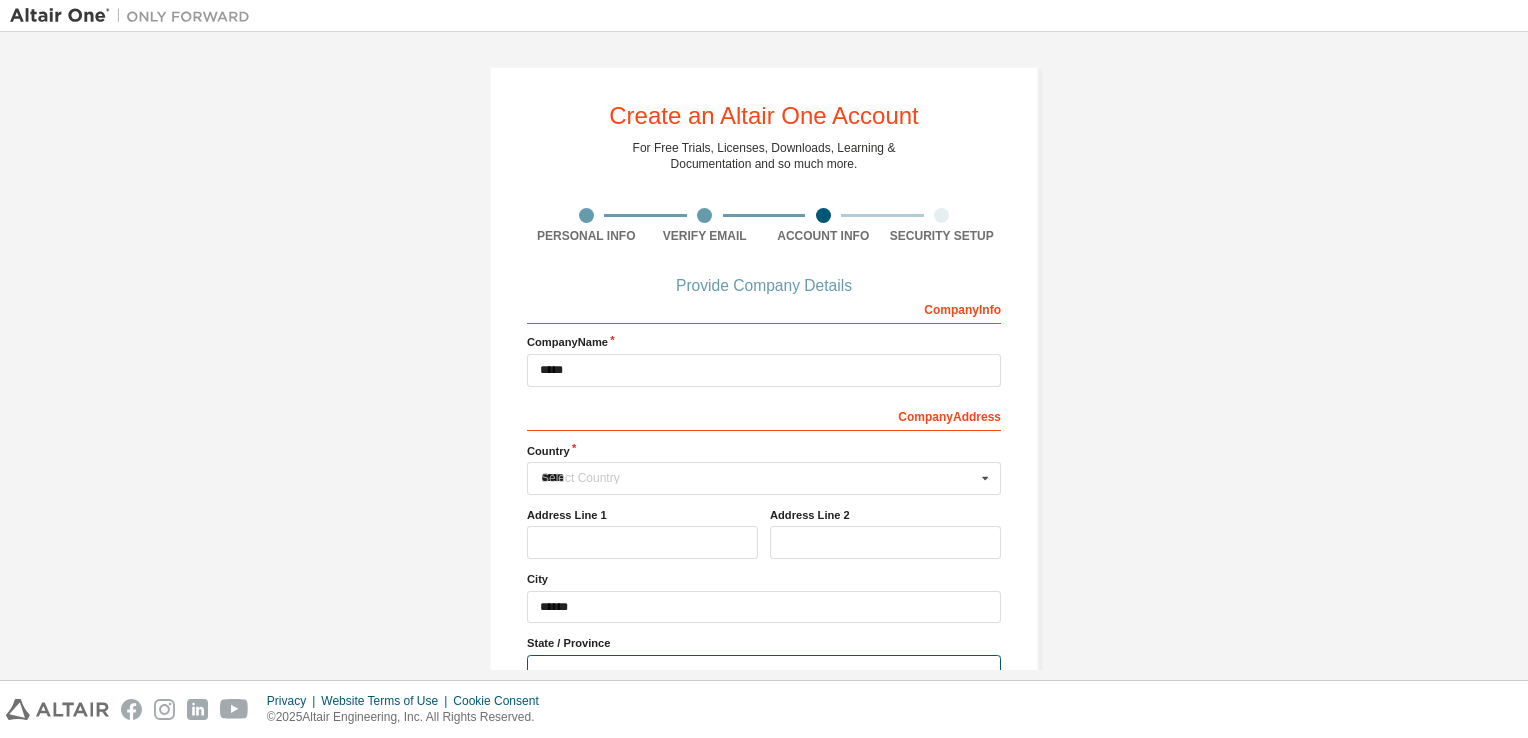 type on "**********" 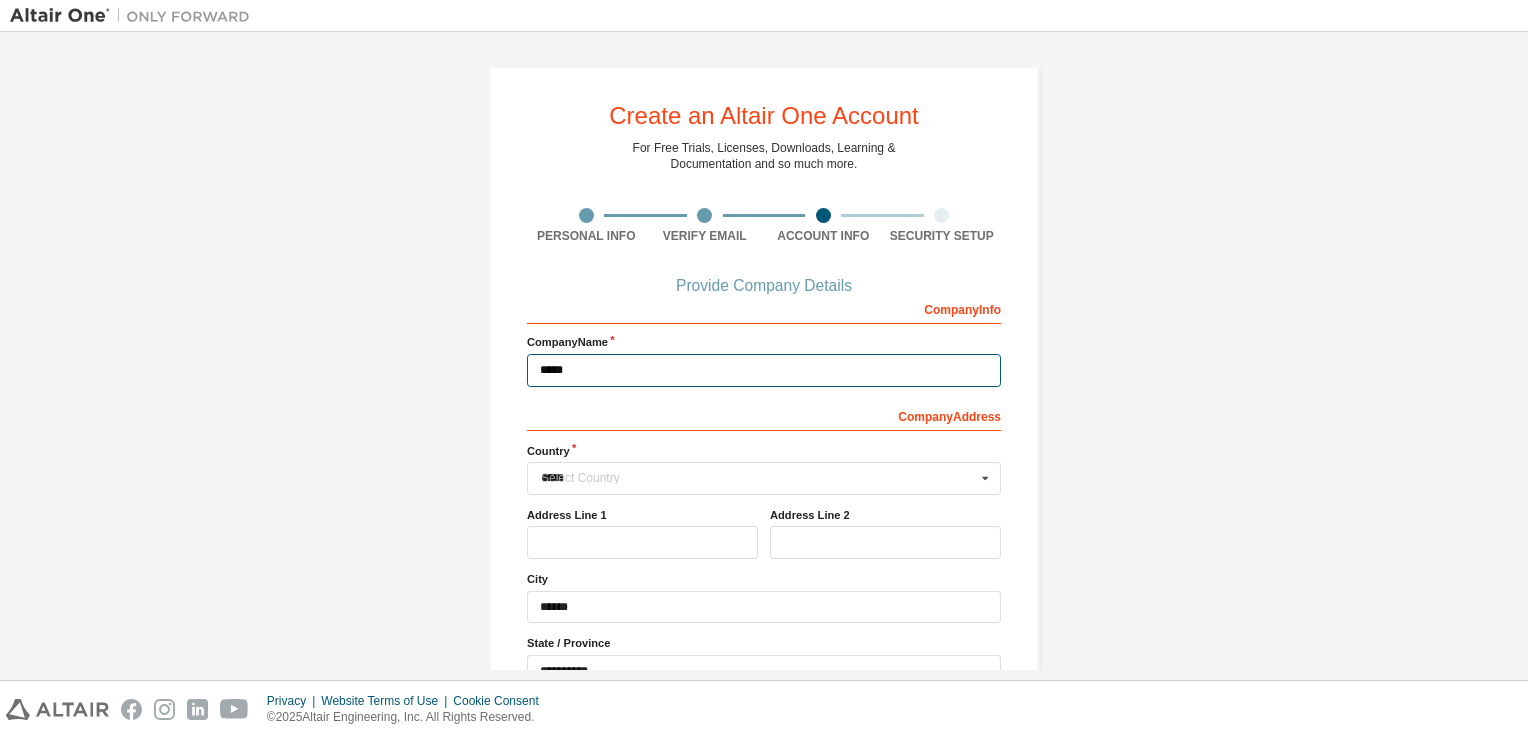 type 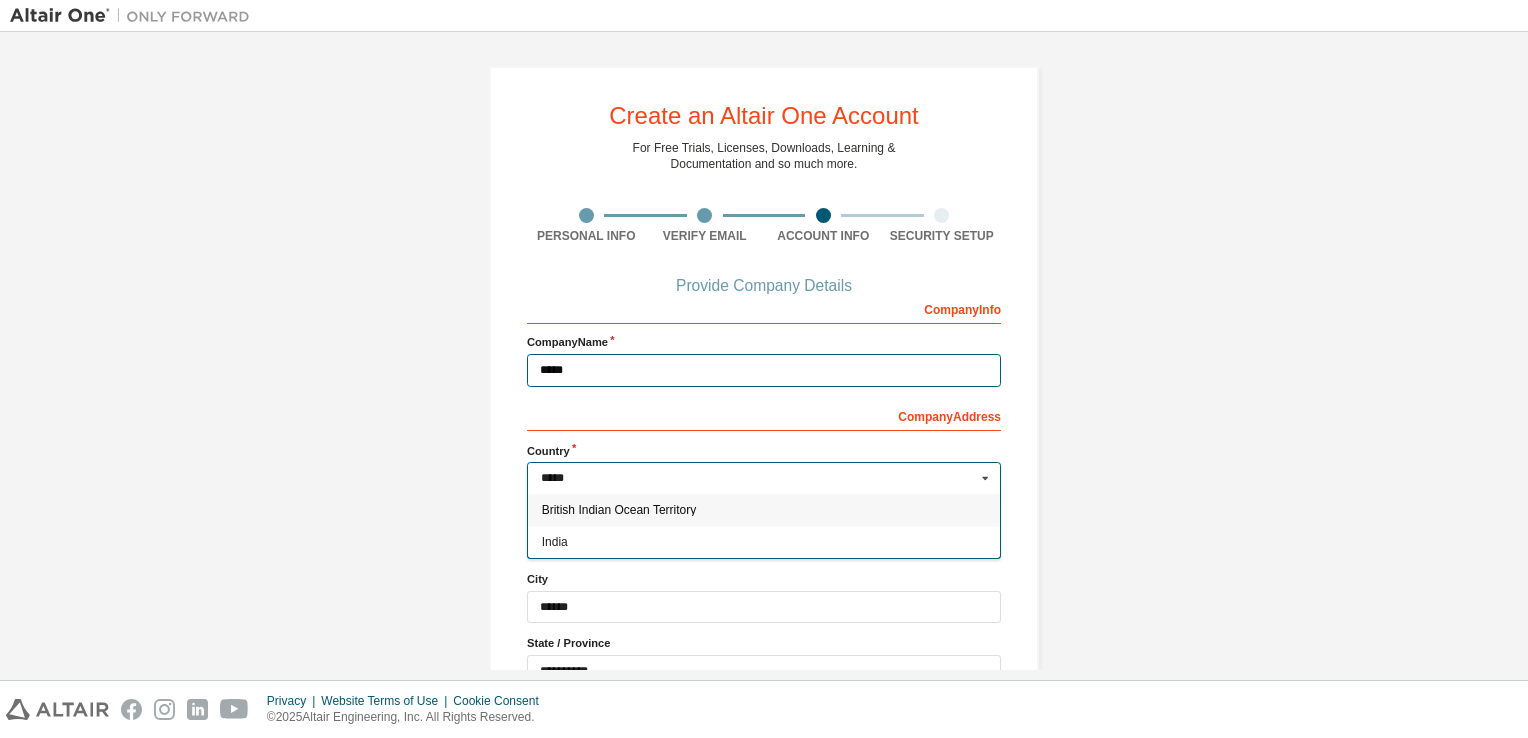 type on "**********" 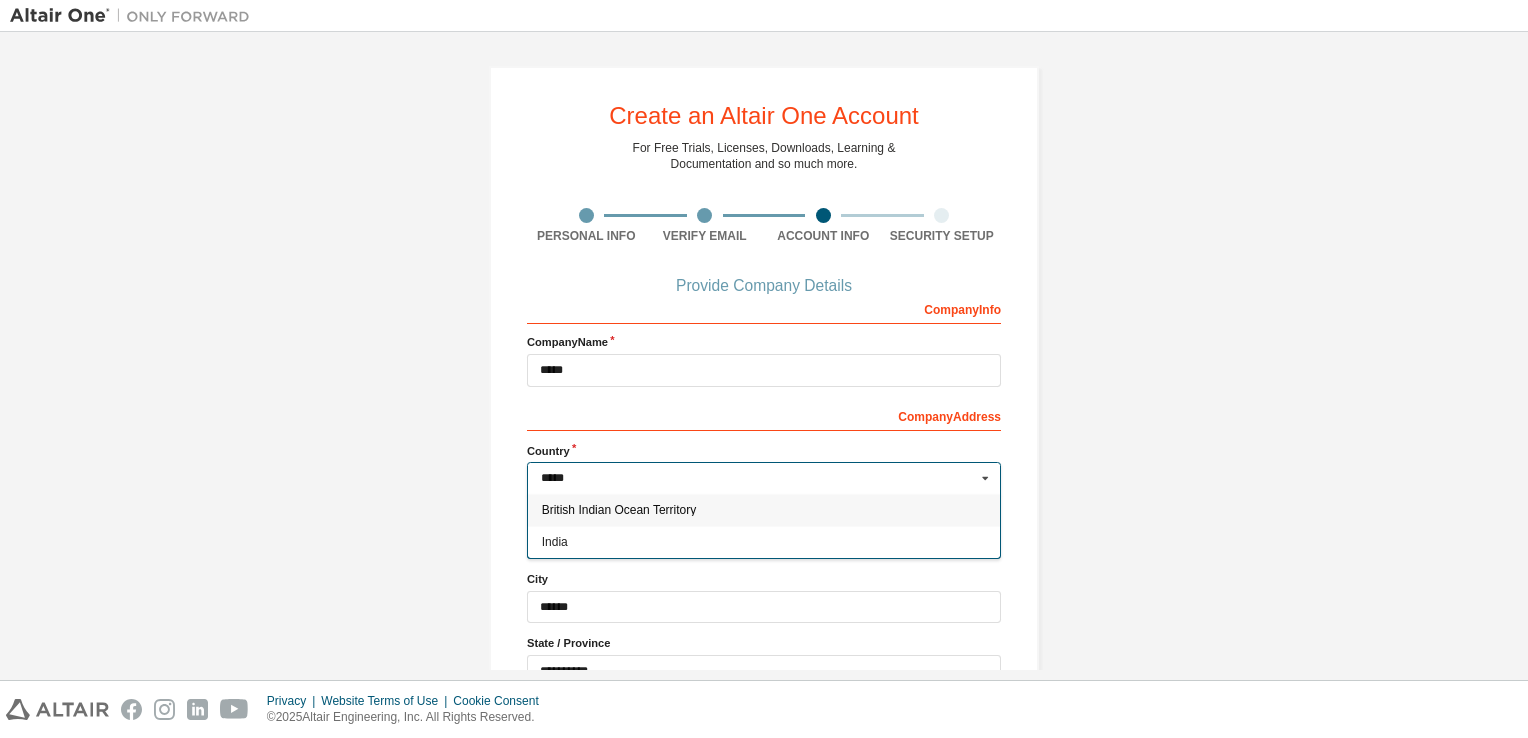 type on "******" 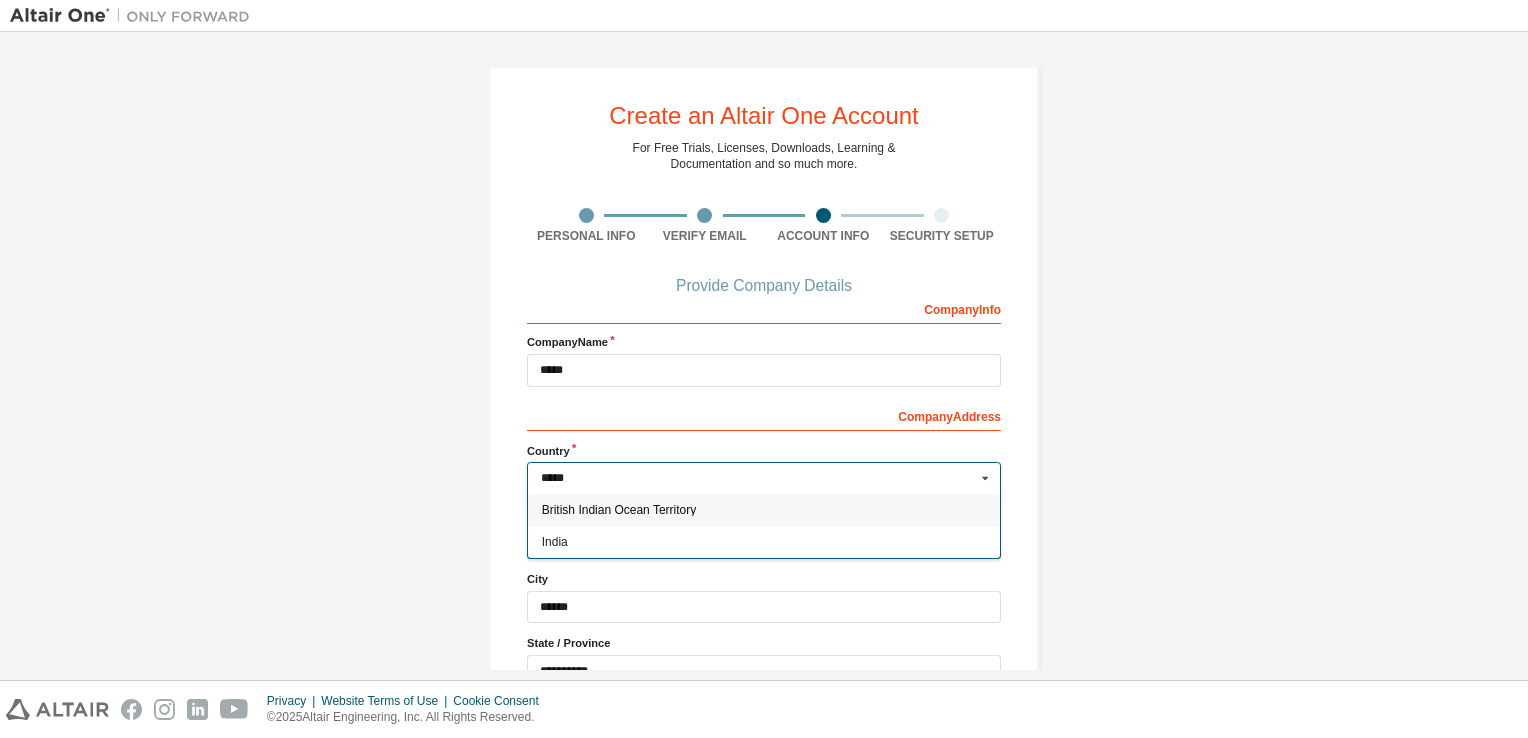 scroll, scrollTop: 171, scrollLeft: 0, axis: vertical 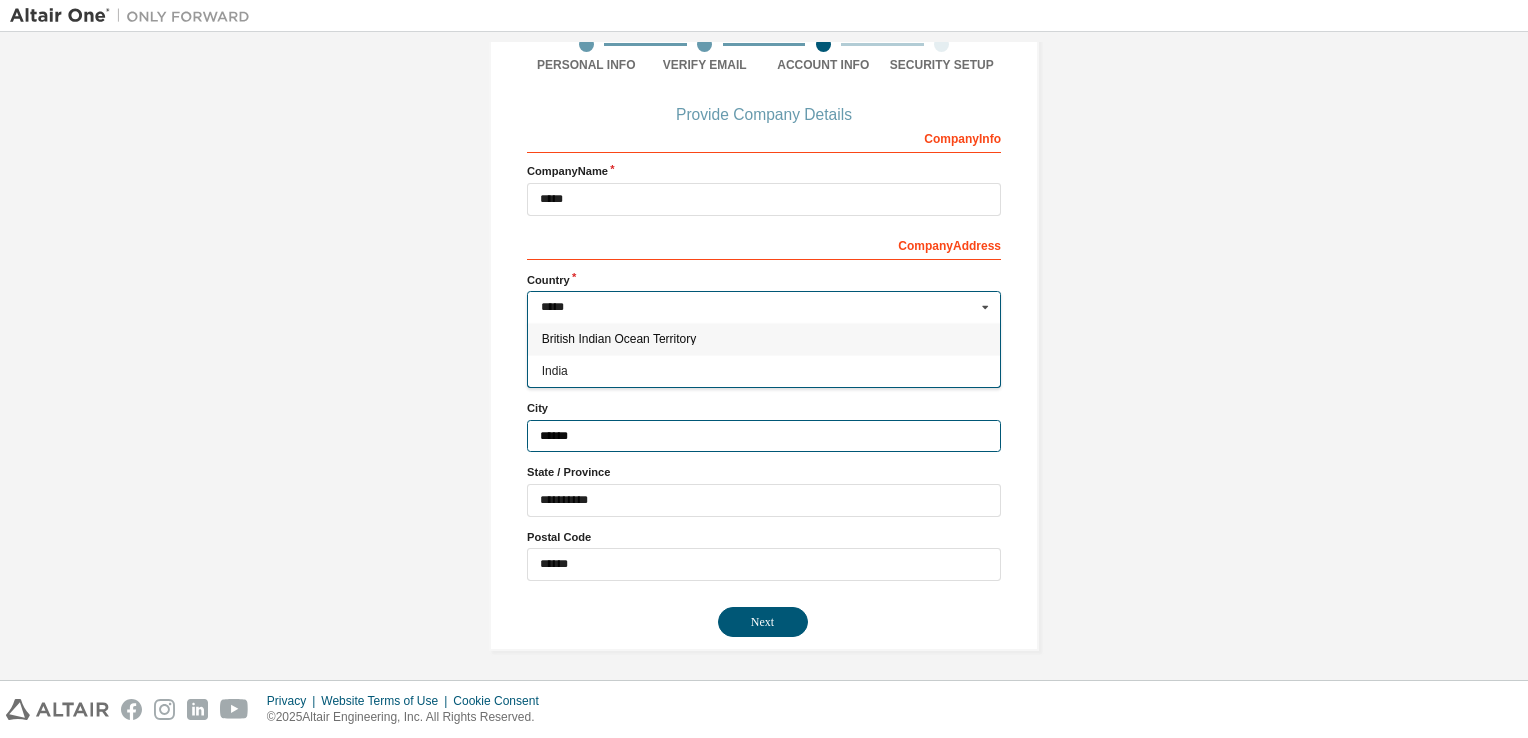 type 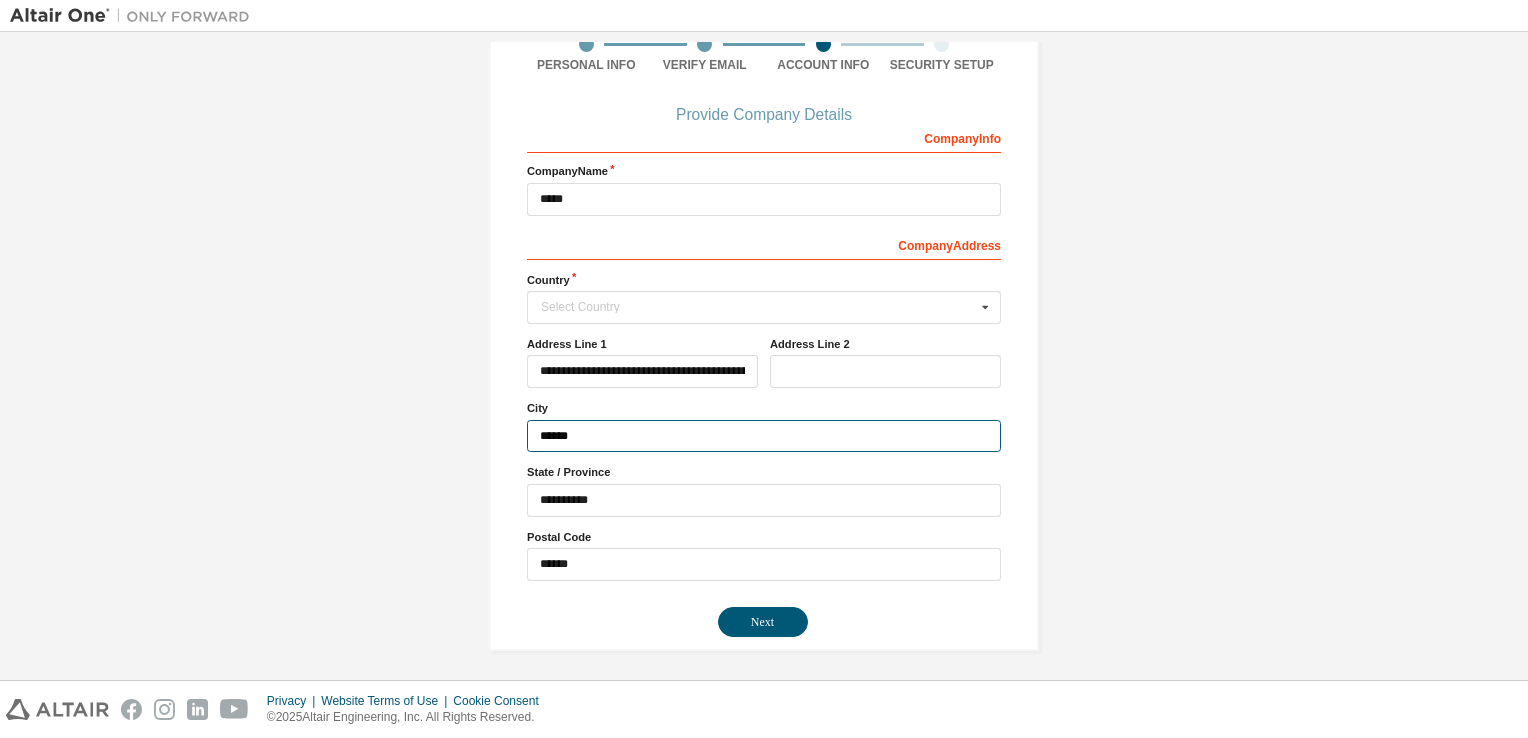 click on "******" at bounding box center (764, 436) 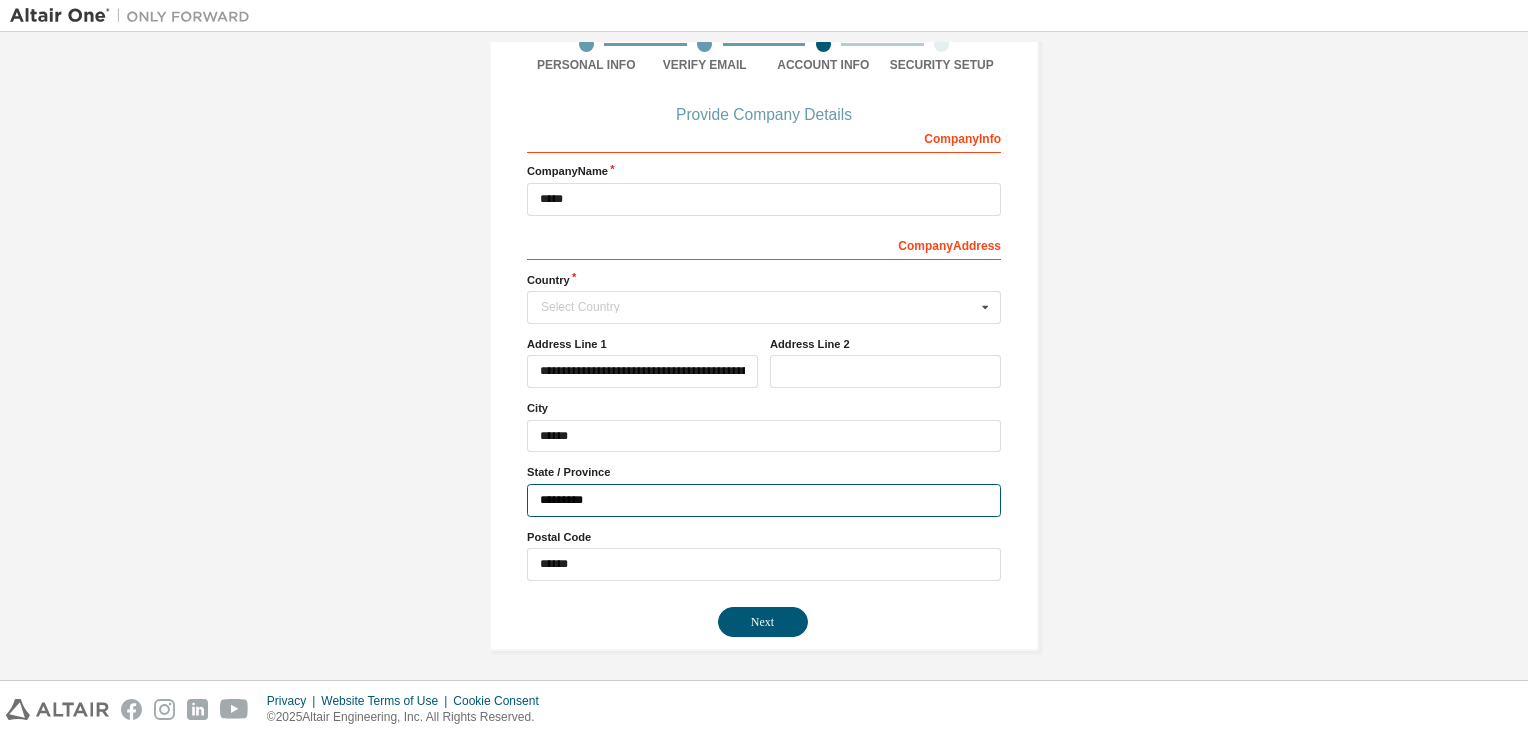 type on "*********" 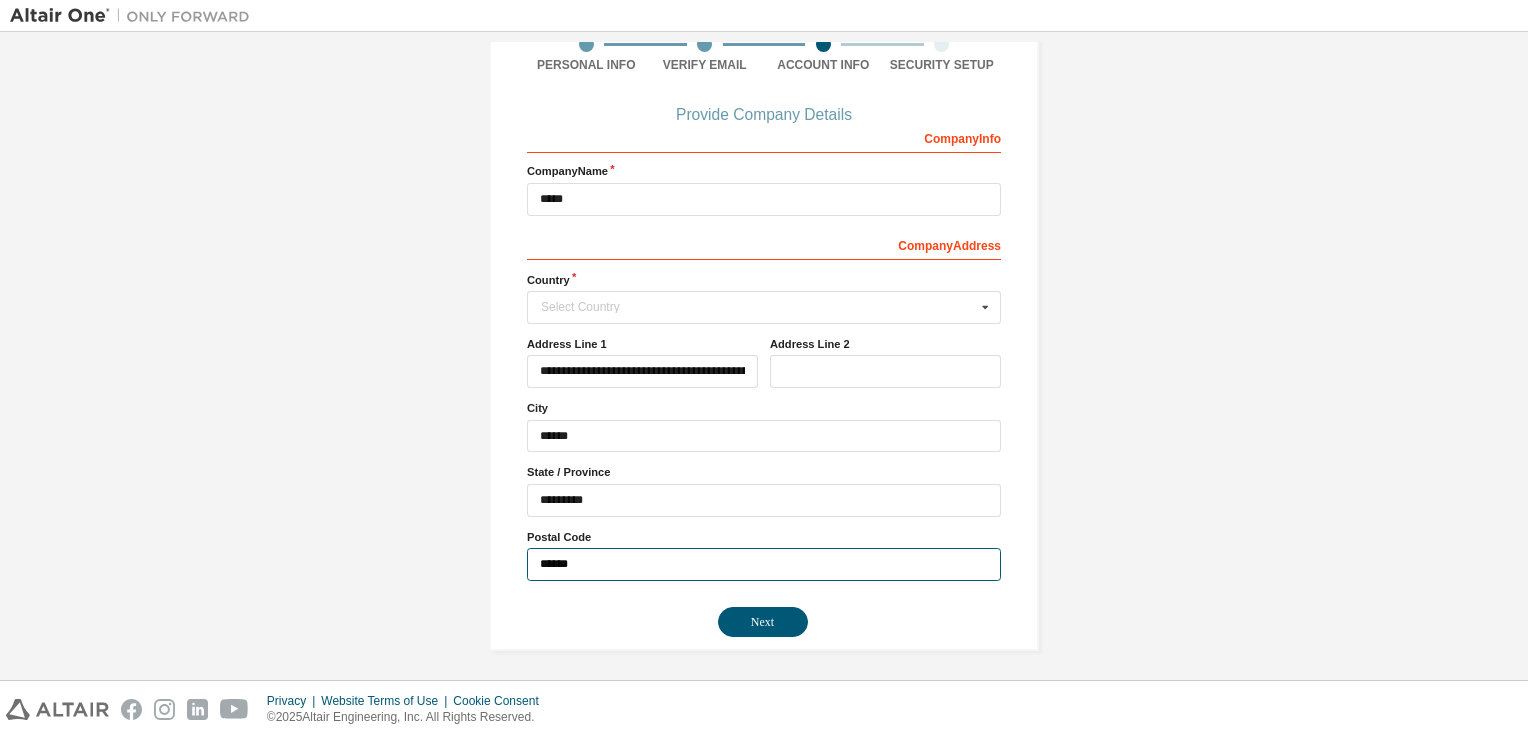 click on "******" at bounding box center [764, 564] 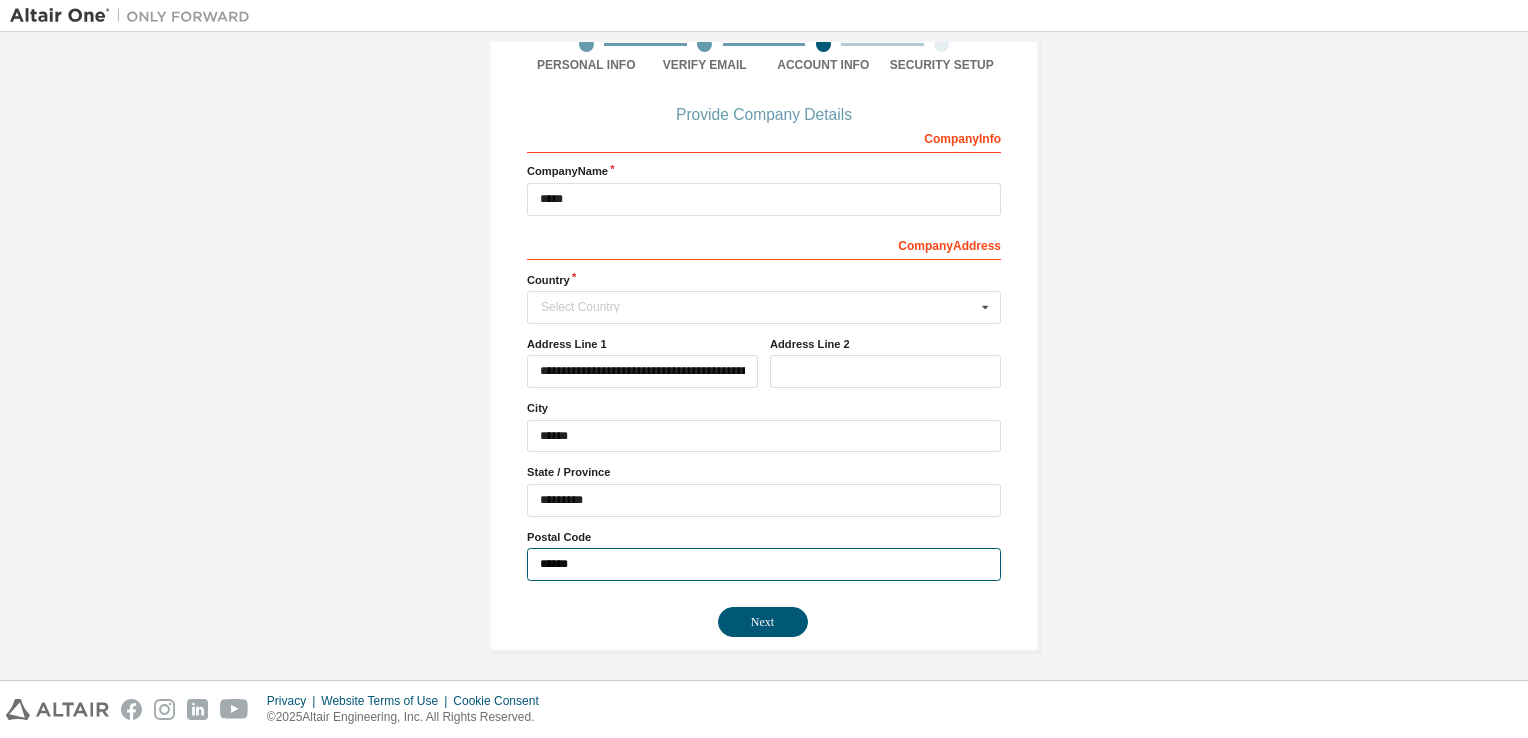 click on "******" at bounding box center [764, 564] 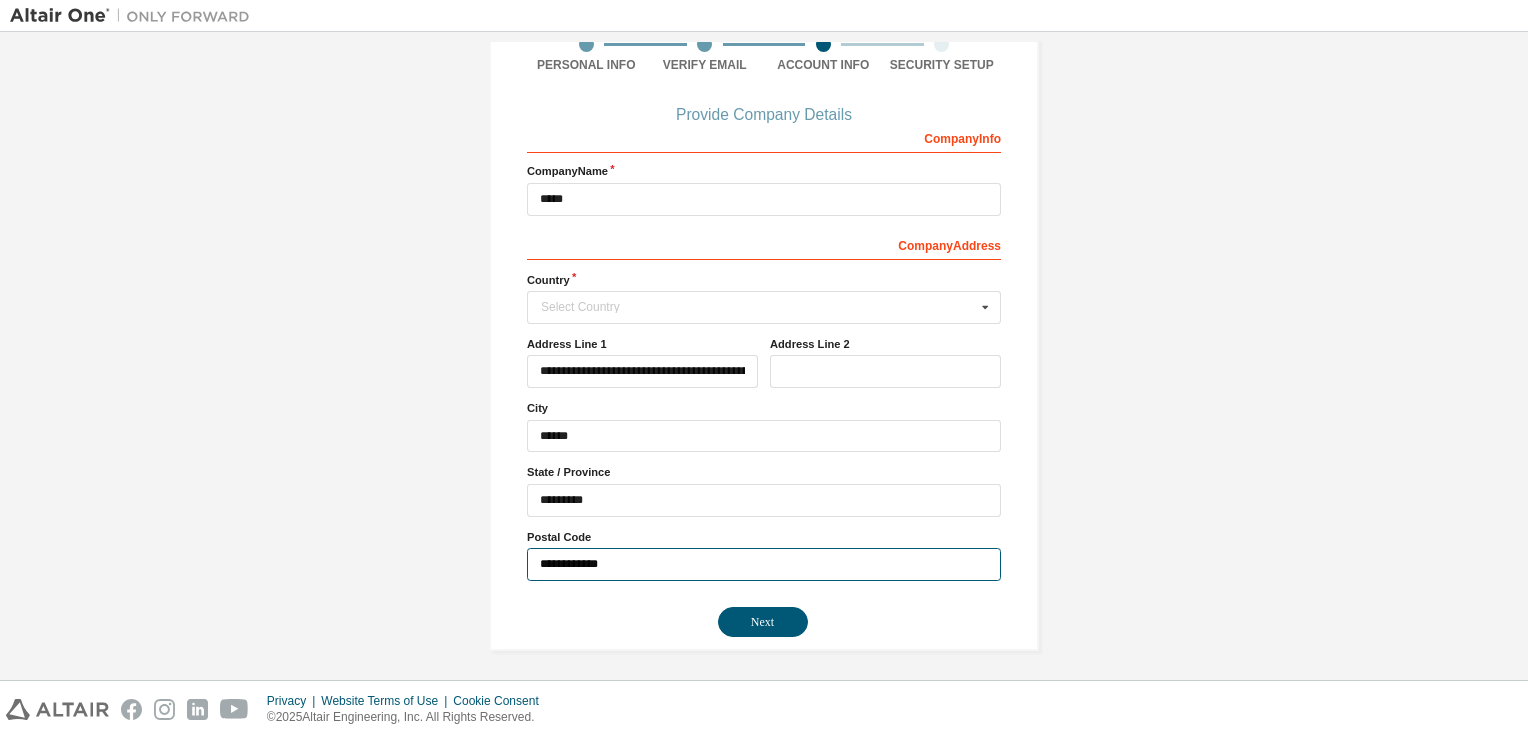 click on "**********" at bounding box center (764, 564) 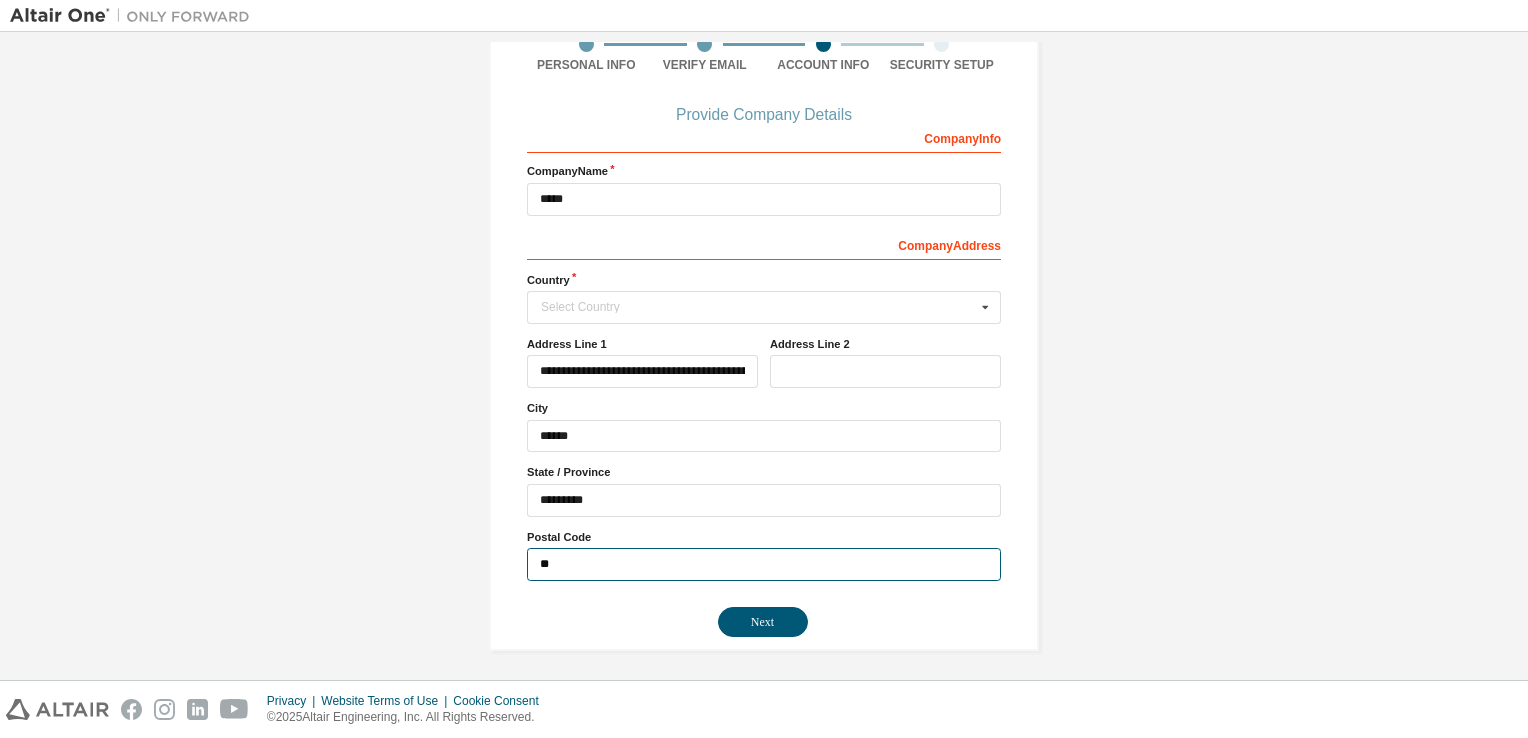 type on "*" 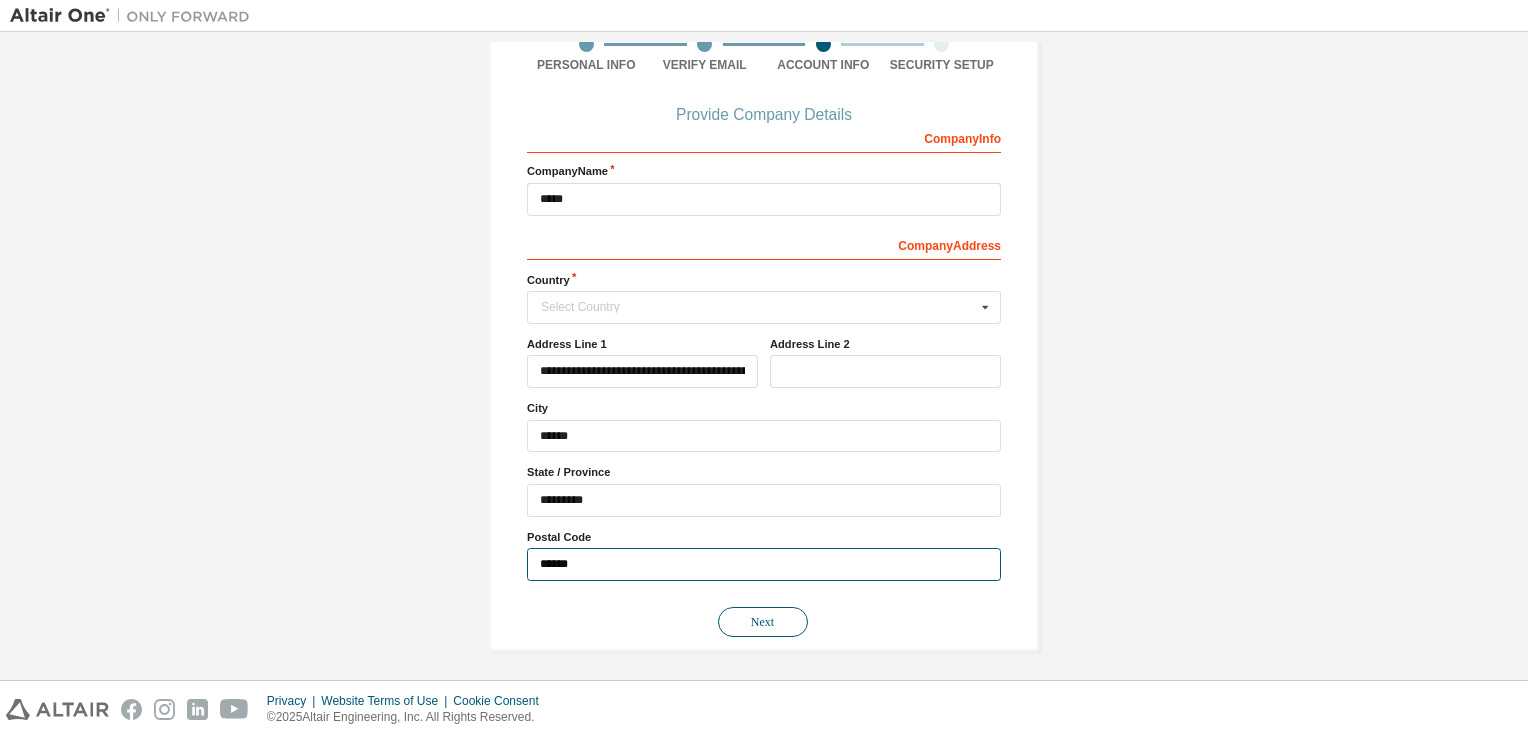 type on "******" 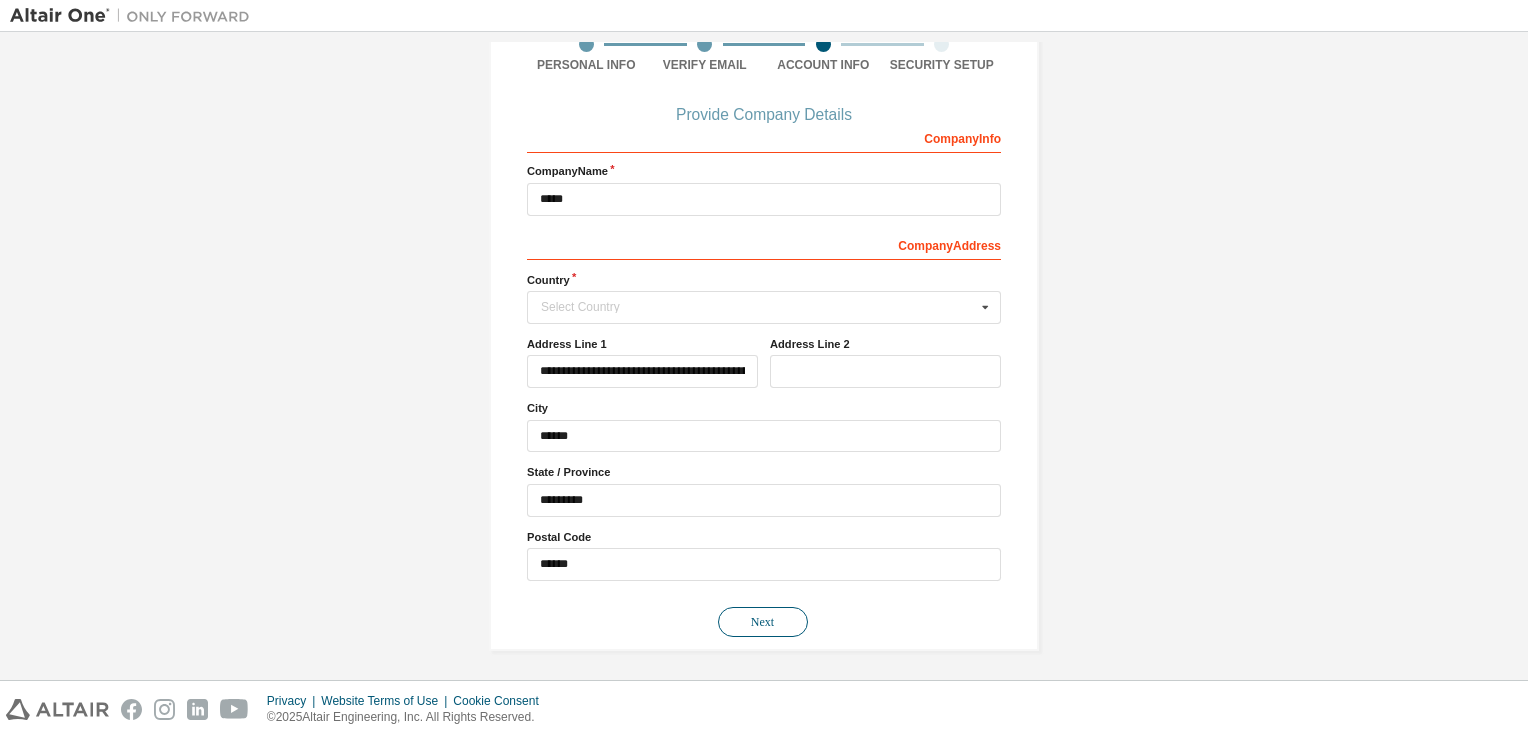 click on "Next" at bounding box center (763, 622) 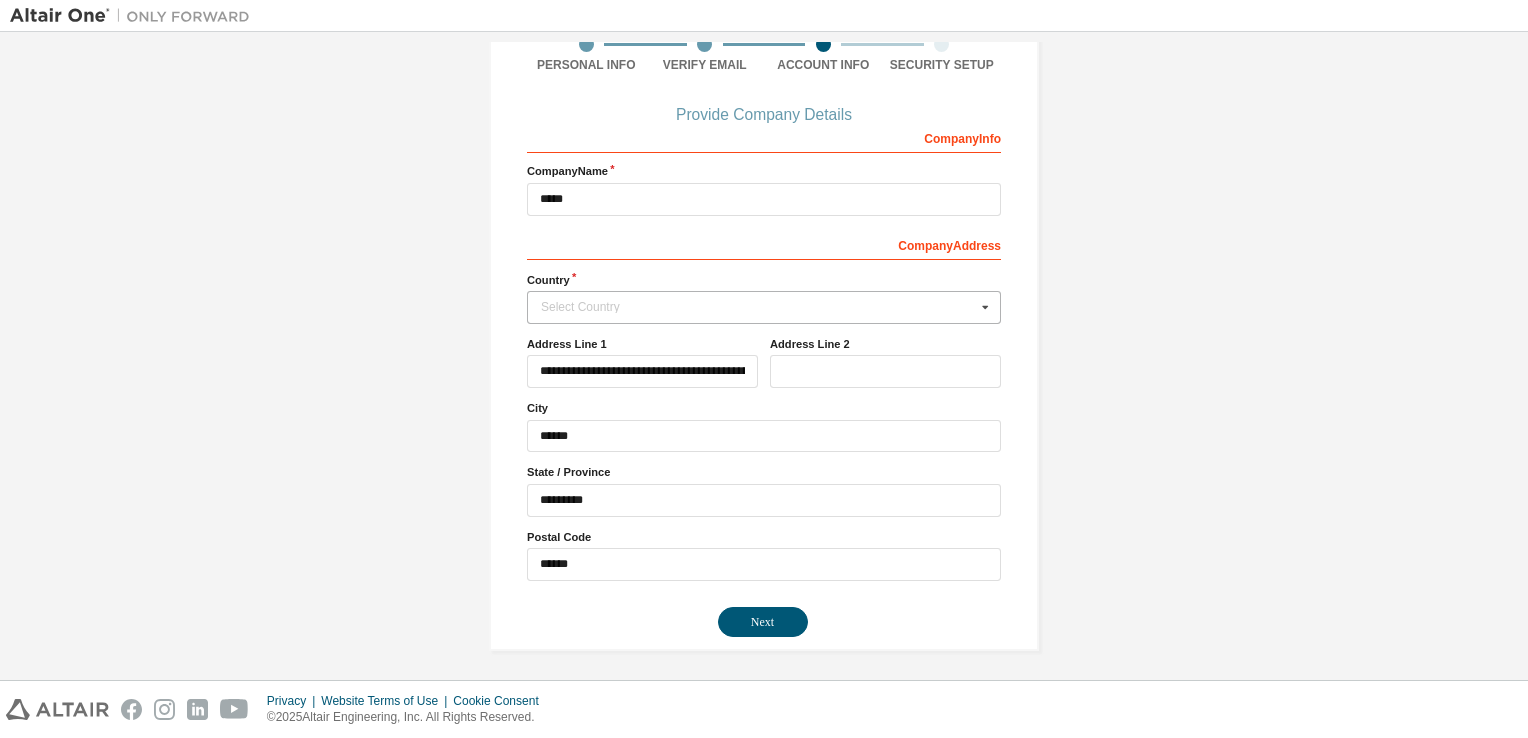 click on "Select Country" at bounding box center (758, 307) 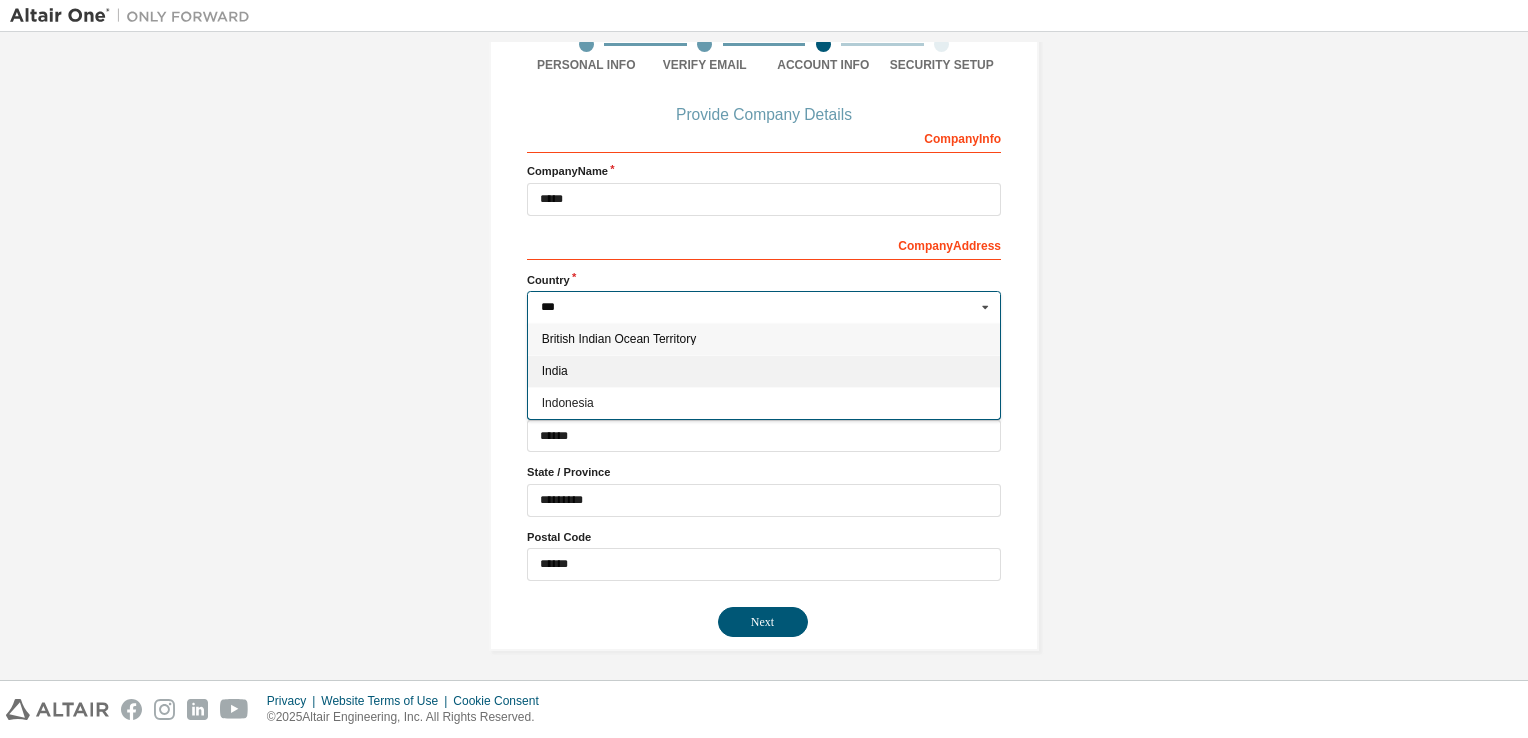 type on "***" 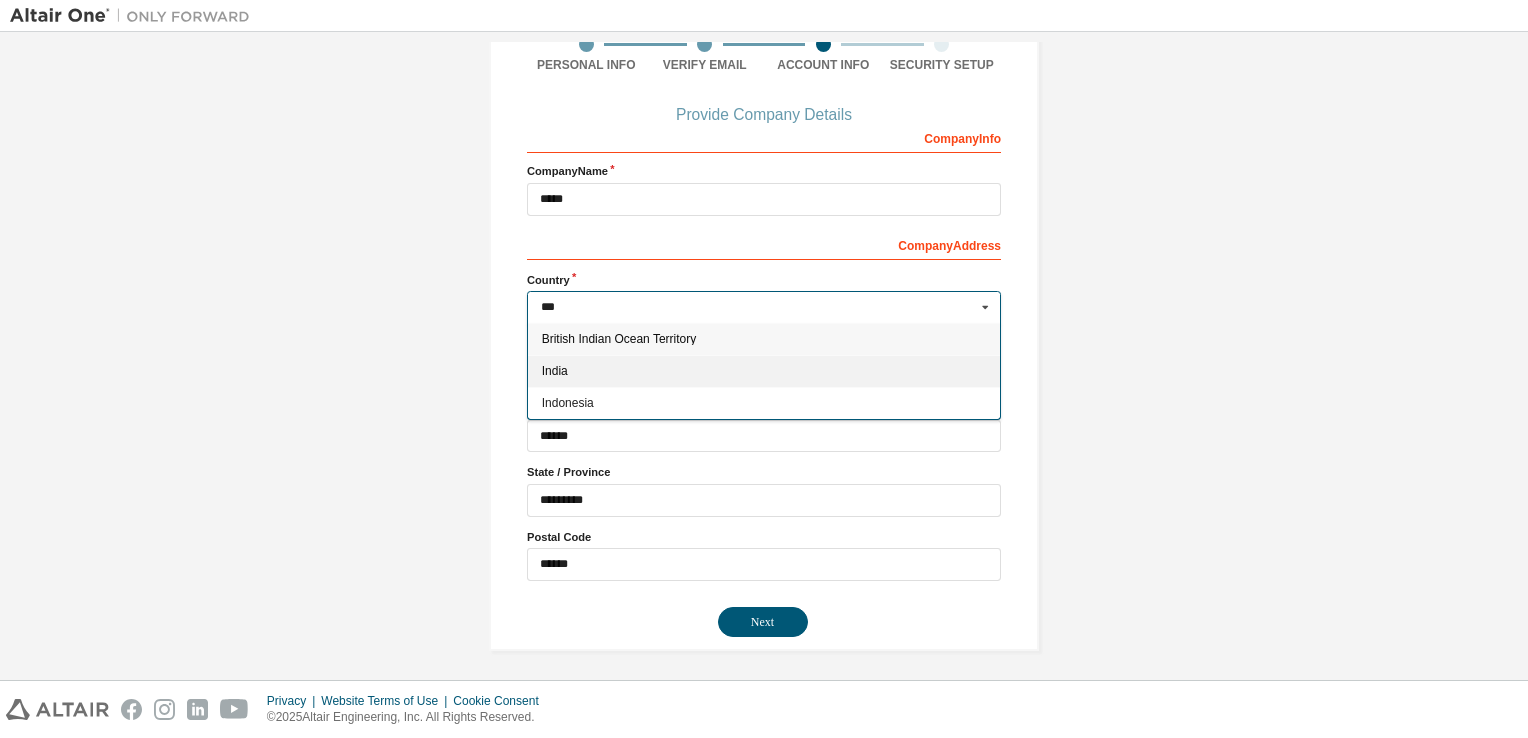 click on "India" at bounding box center (764, 371) 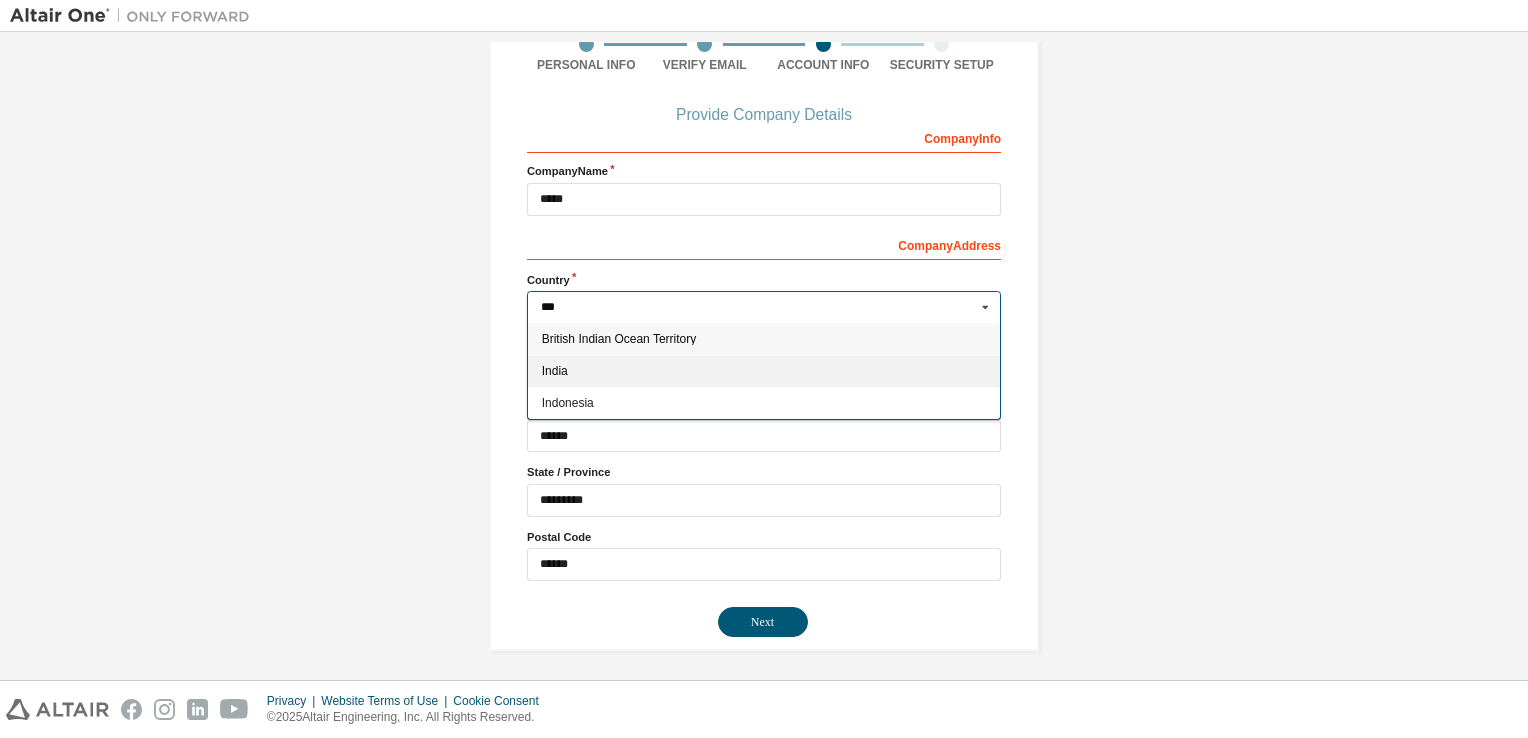type on "***" 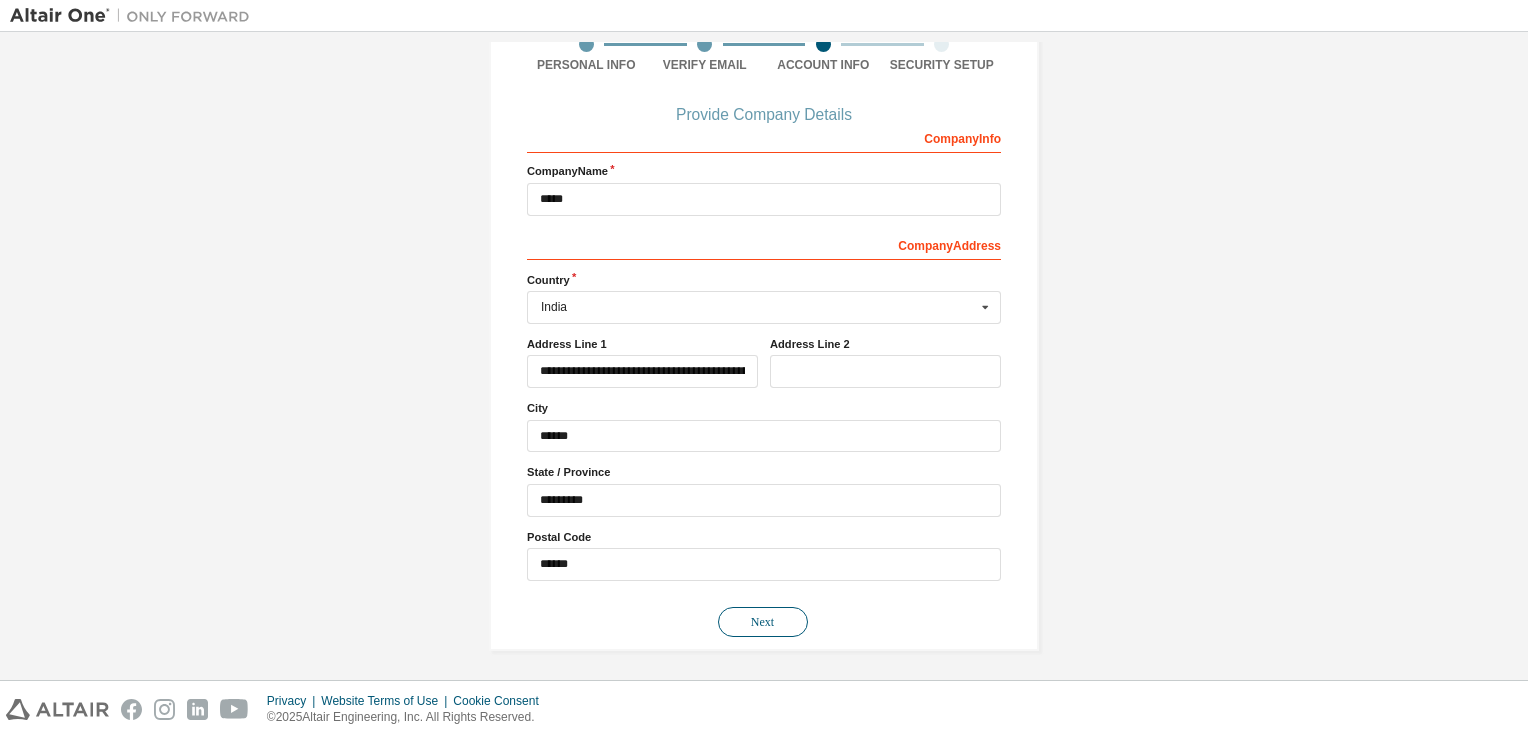 click on "Next" at bounding box center (763, 622) 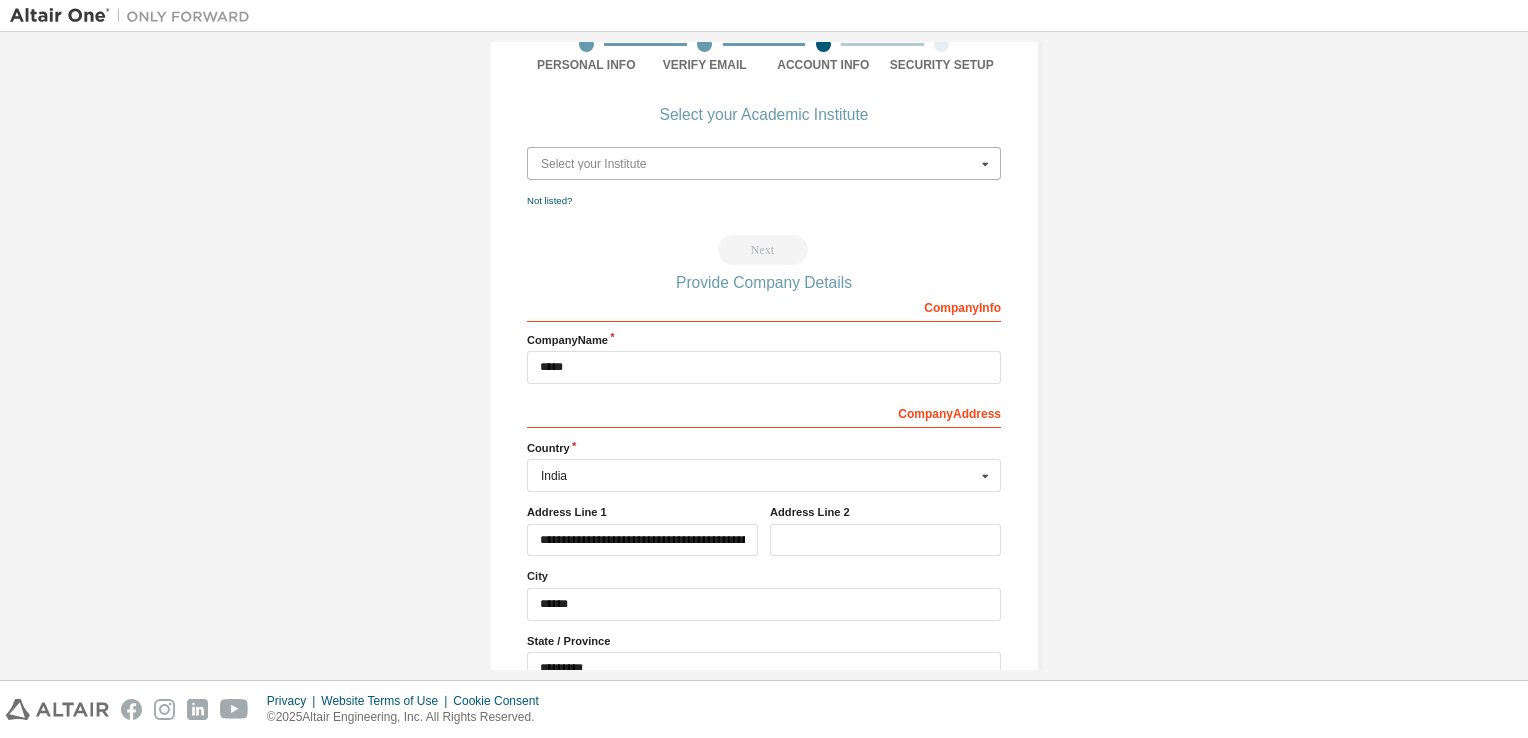click at bounding box center [765, 163] 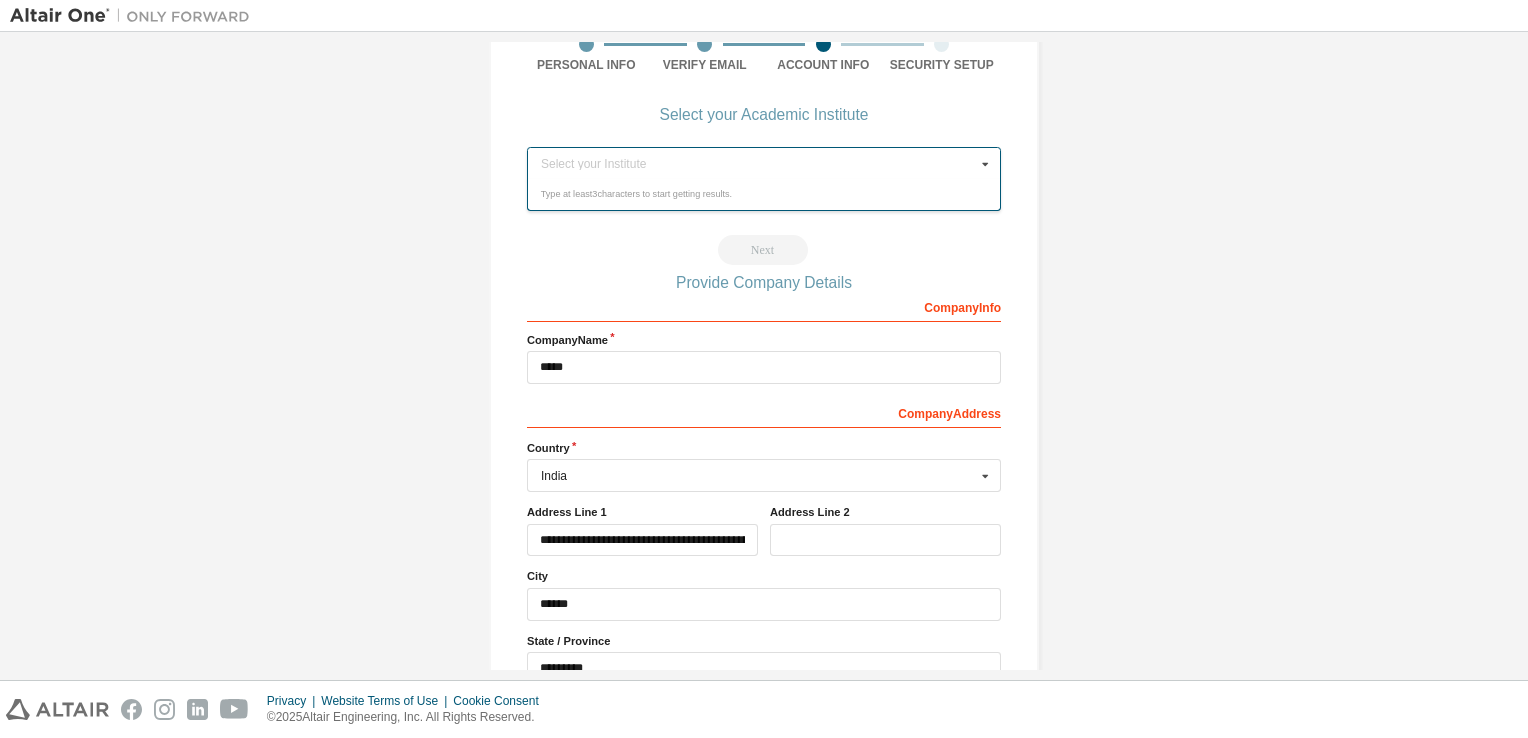 click at bounding box center [985, 163] 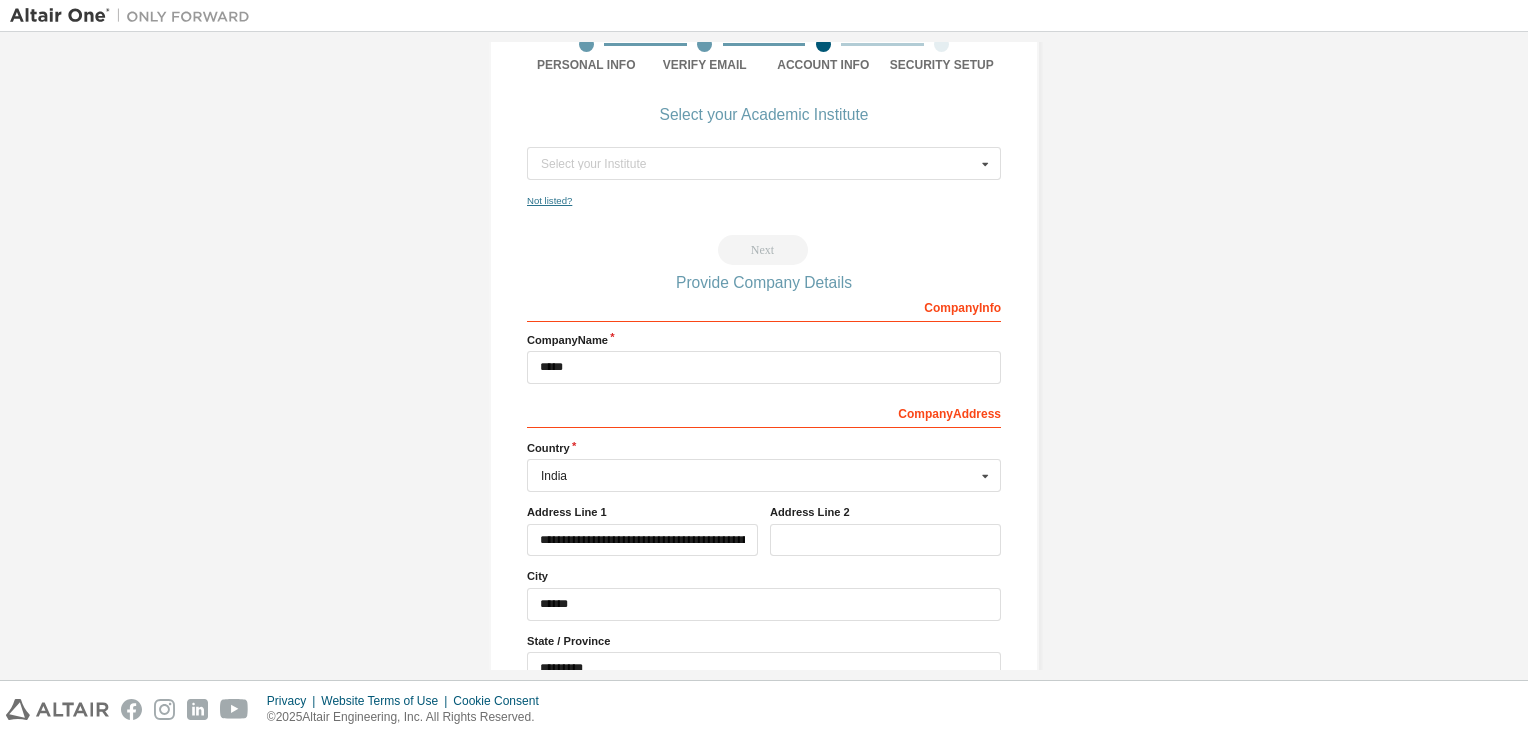 click on "Not listed?" at bounding box center (549, 200) 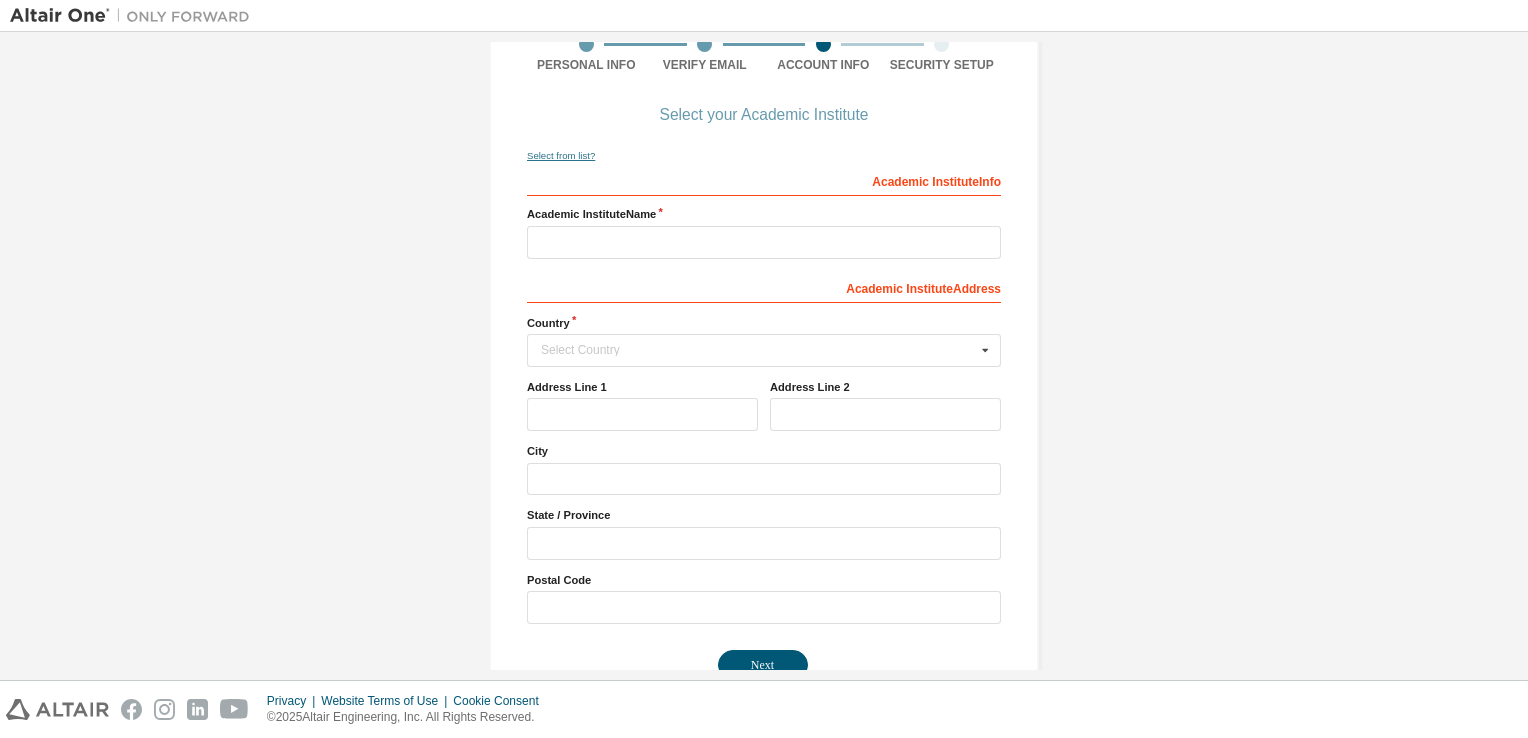 scroll, scrollTop: 0, scrollLeft: 0, axis: both 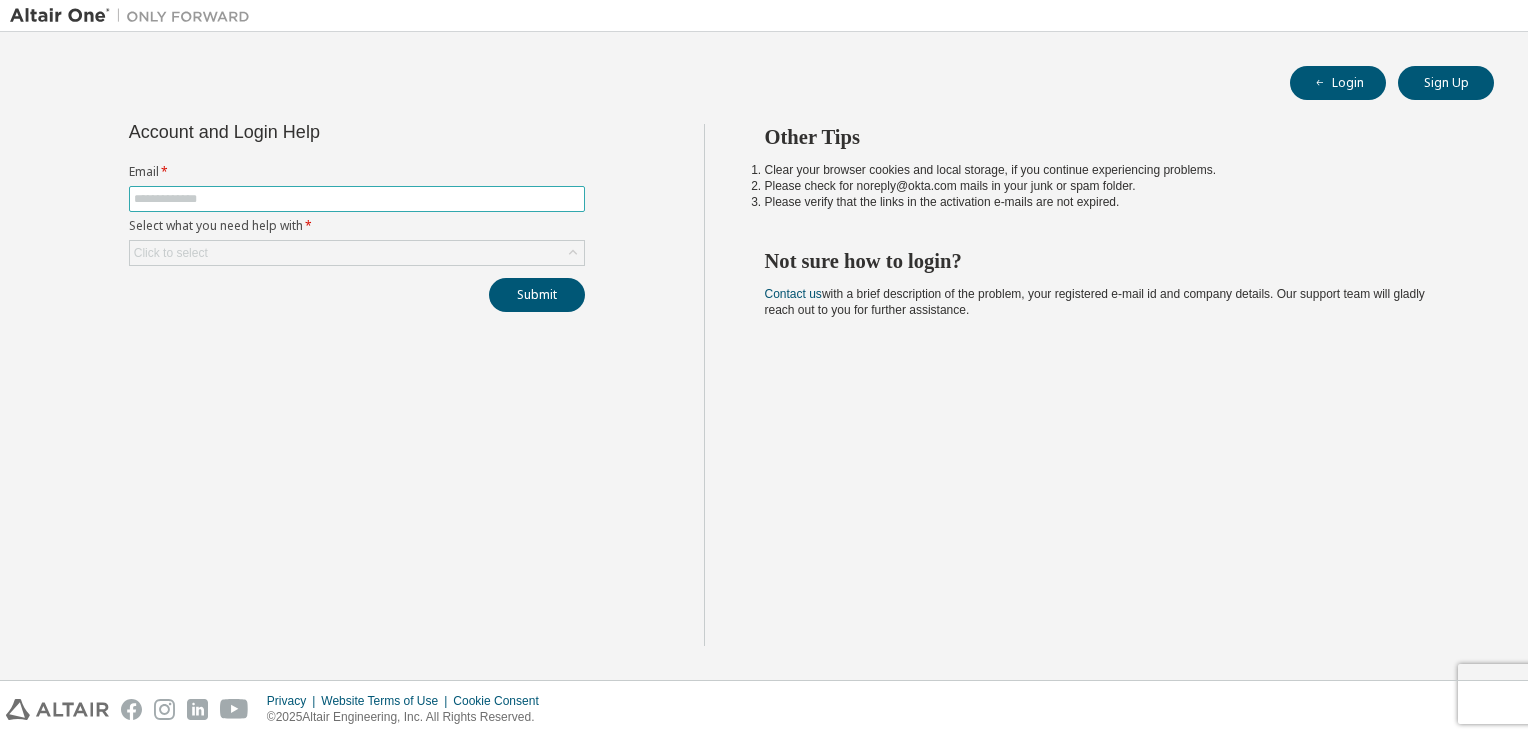 click at bounding box center (357, 199) 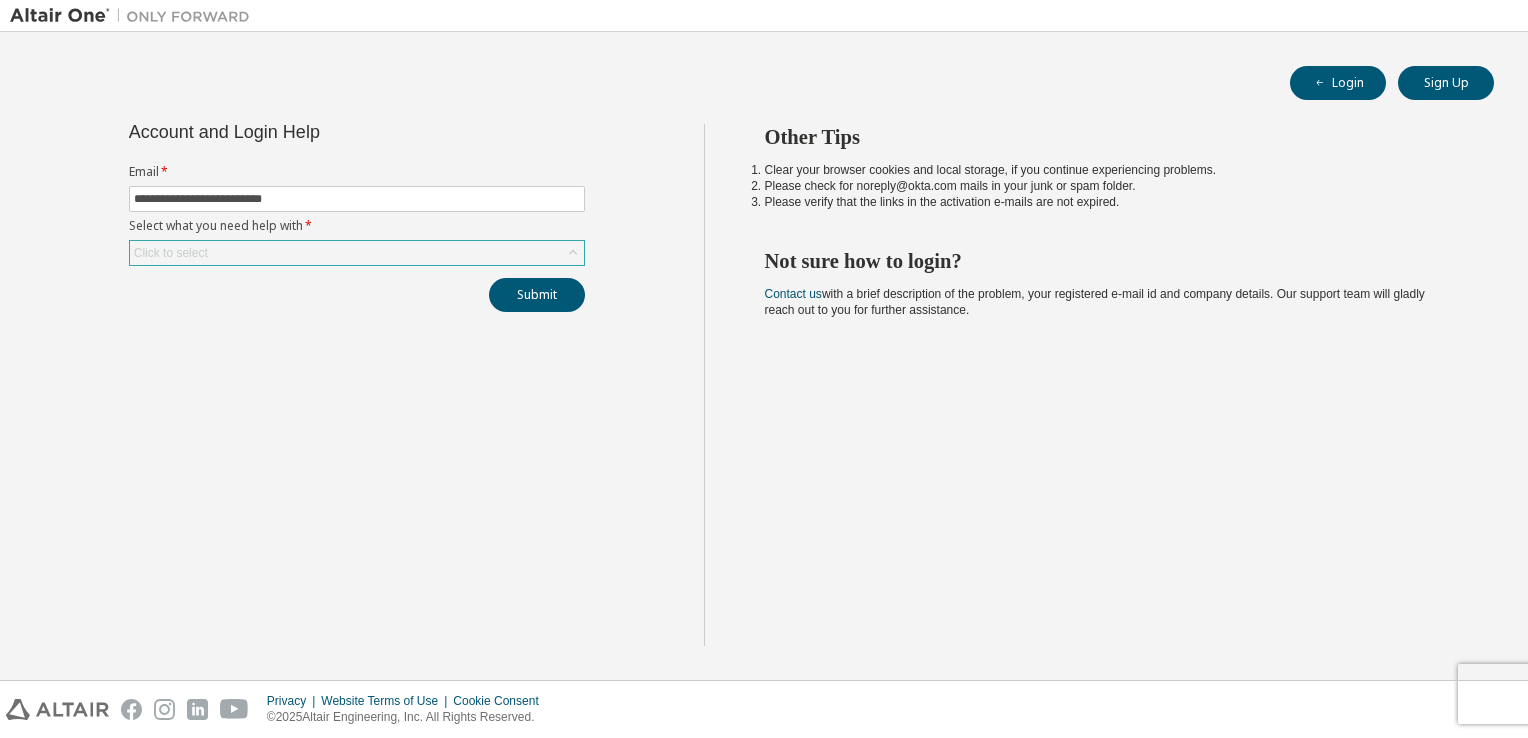 click on "Click to select" at bounding box center [357, 253] 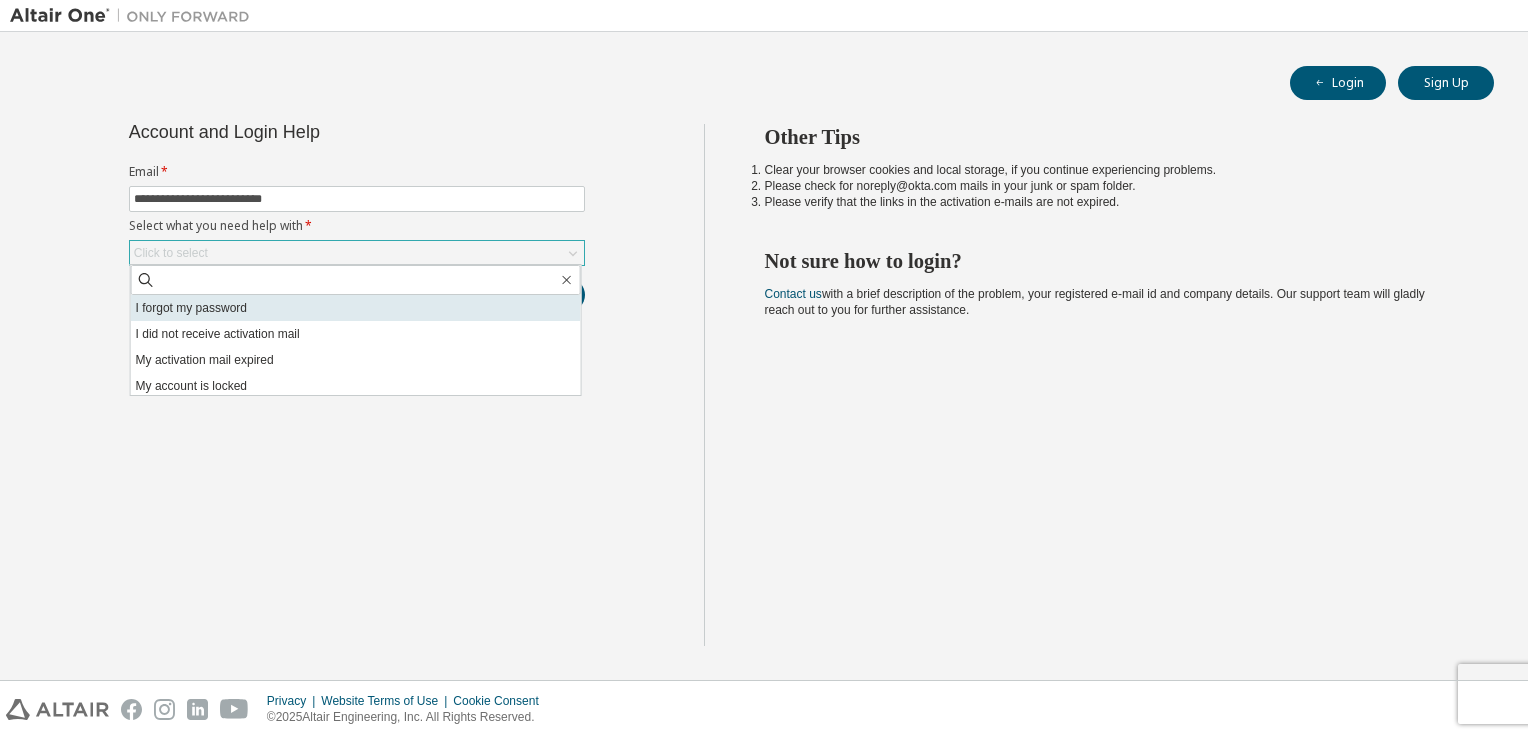 click on "I forgot my password" at bounding box center (356, 308) 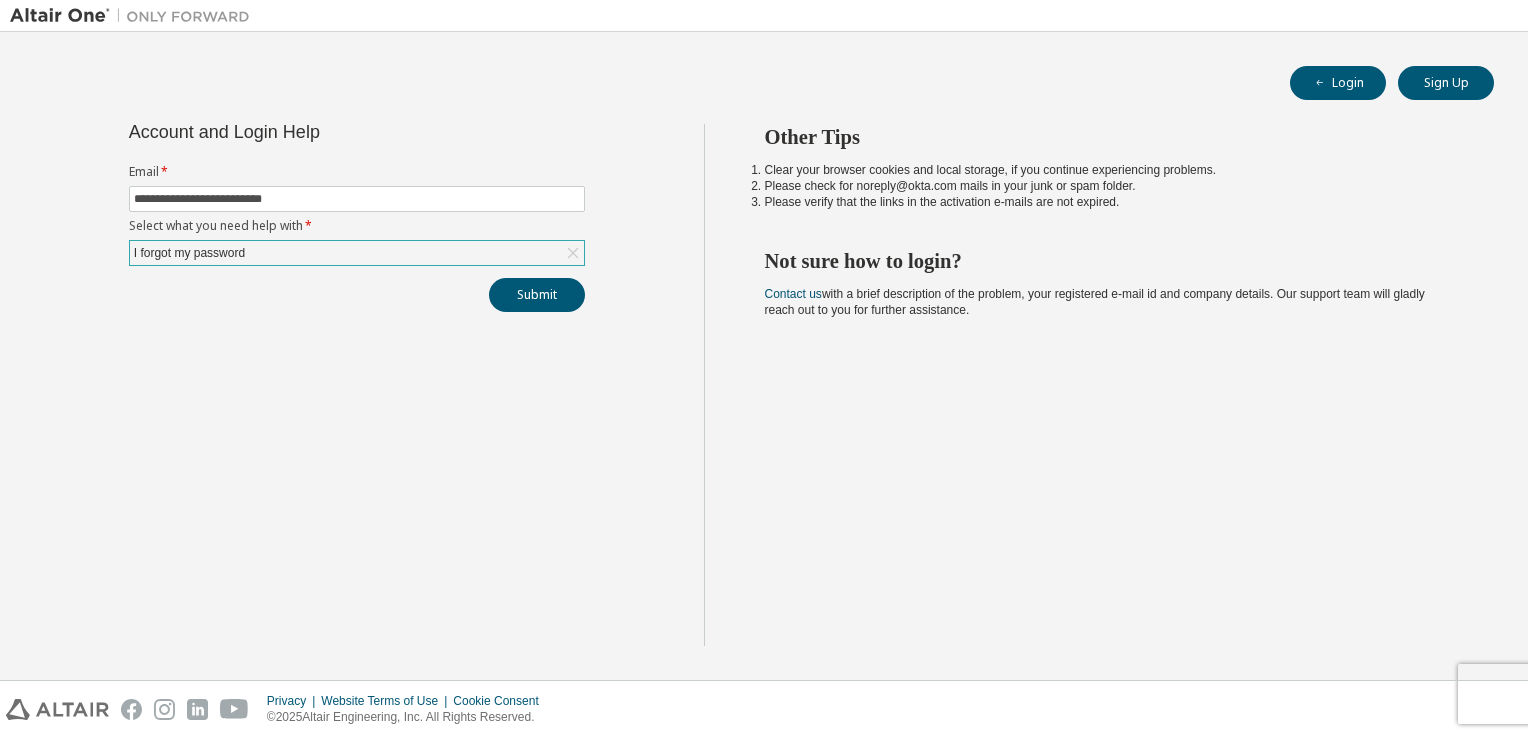 click on "**********" at bounding box center [357, 218] 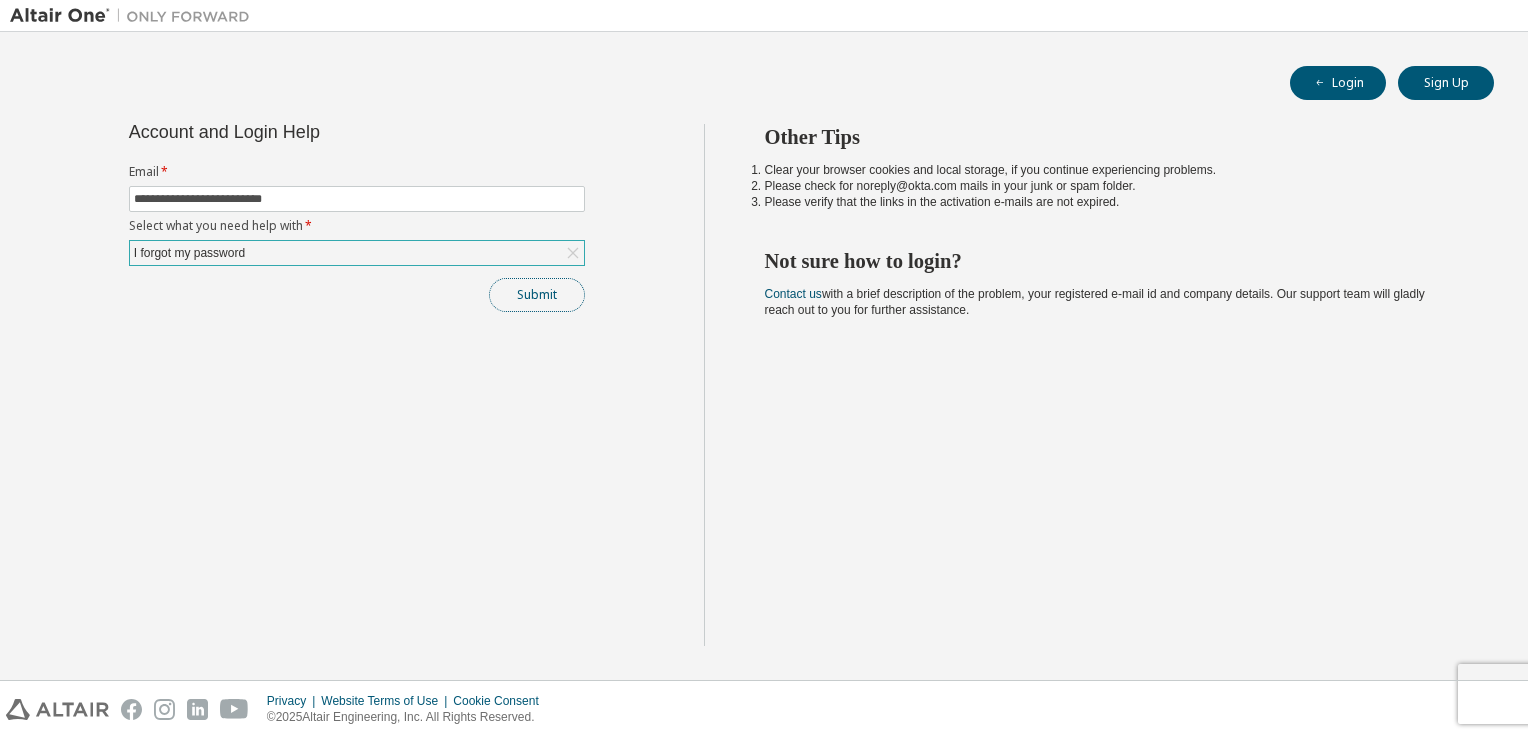 click on "Submit" at bounding box center [537, 295] 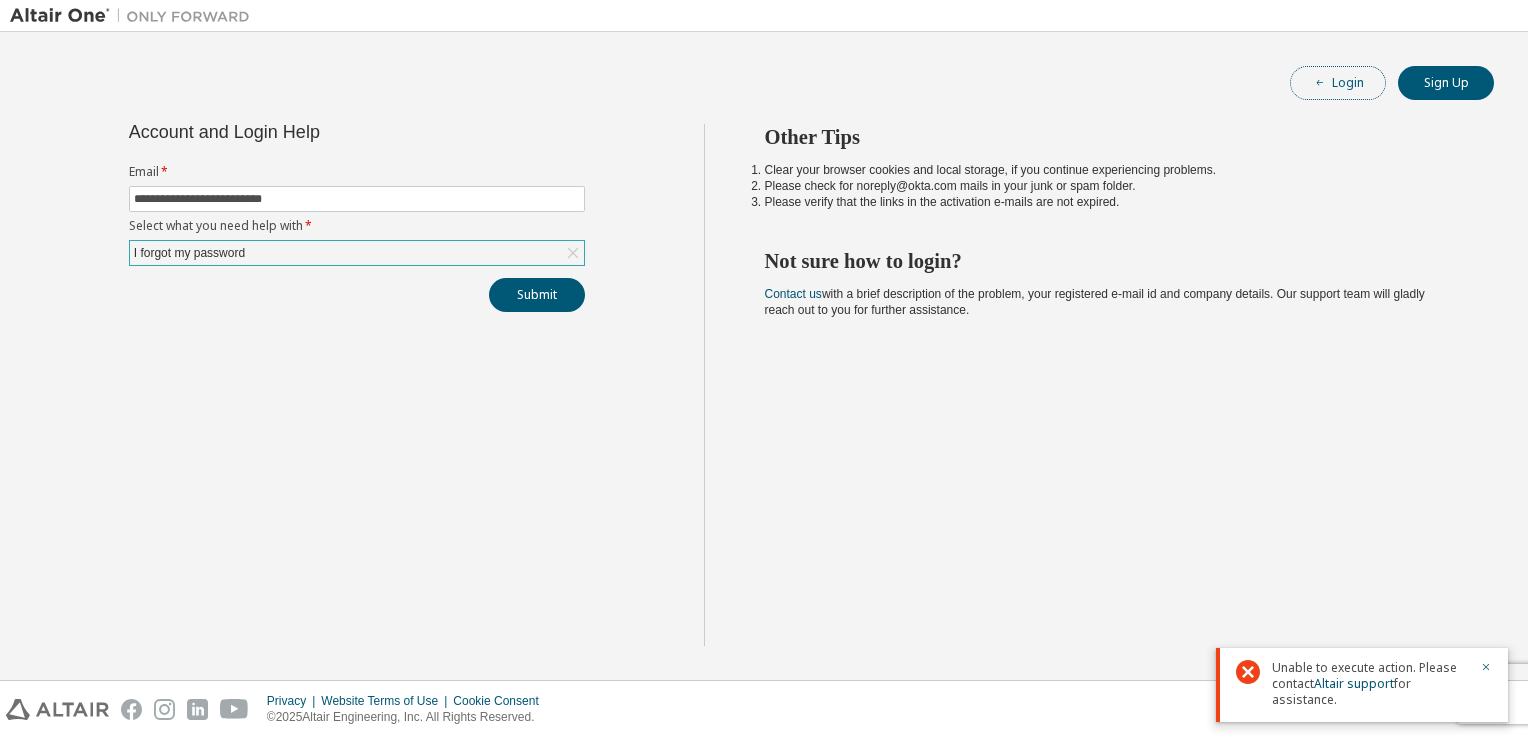 click on "Login" at bounding box center (1338, 83) 